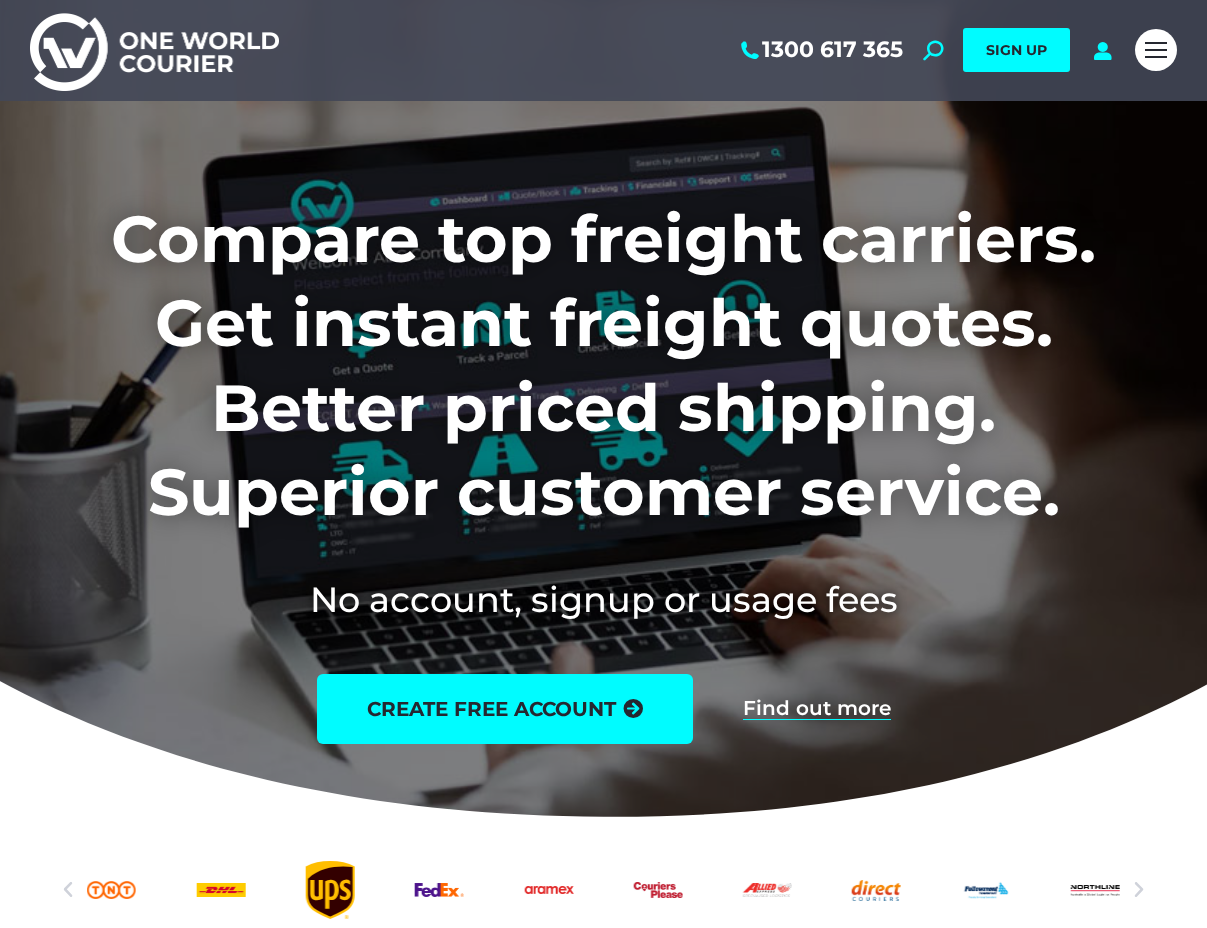 scroll, scrollTop: 0, scrollLeft: 0, axis: both 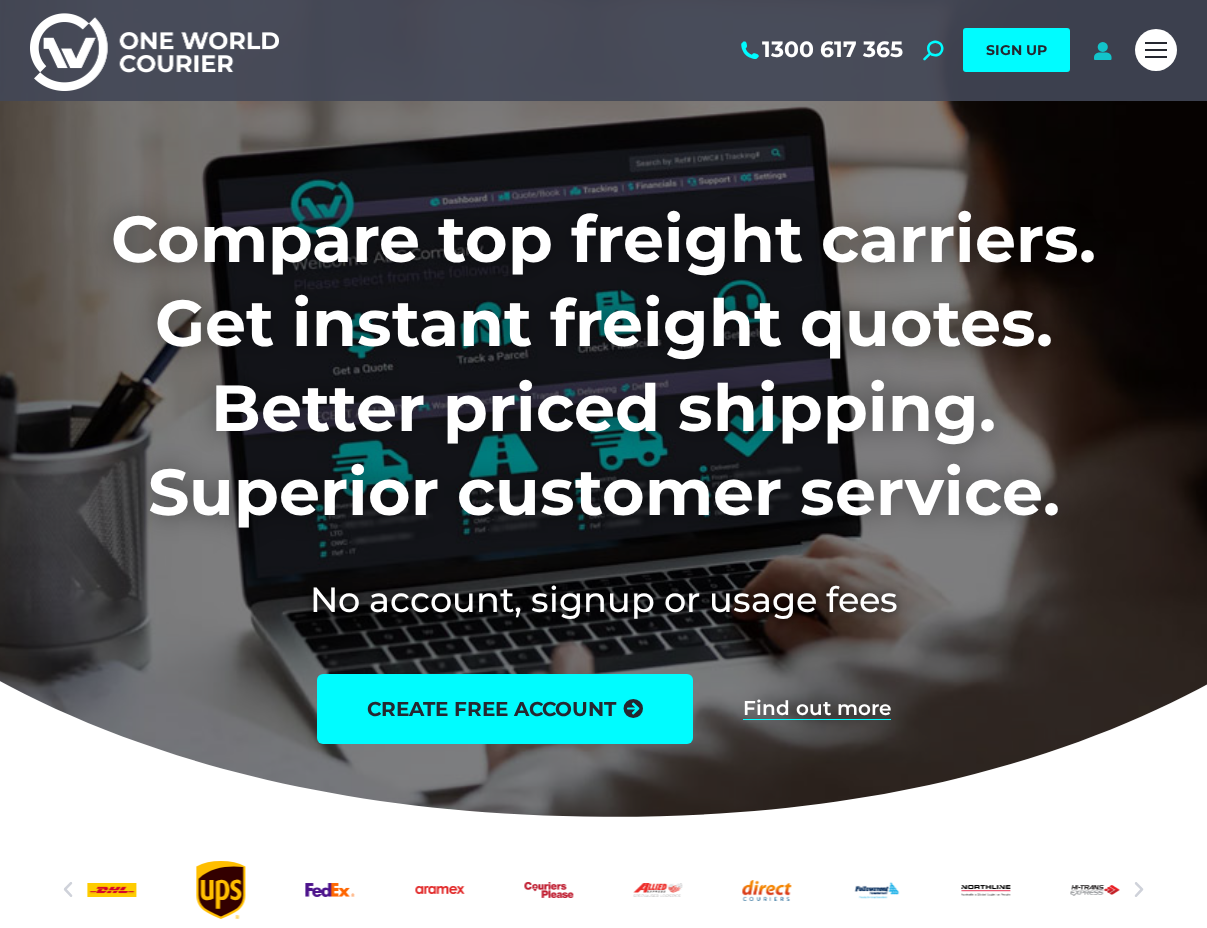 click at bounding box center [1102, 50] 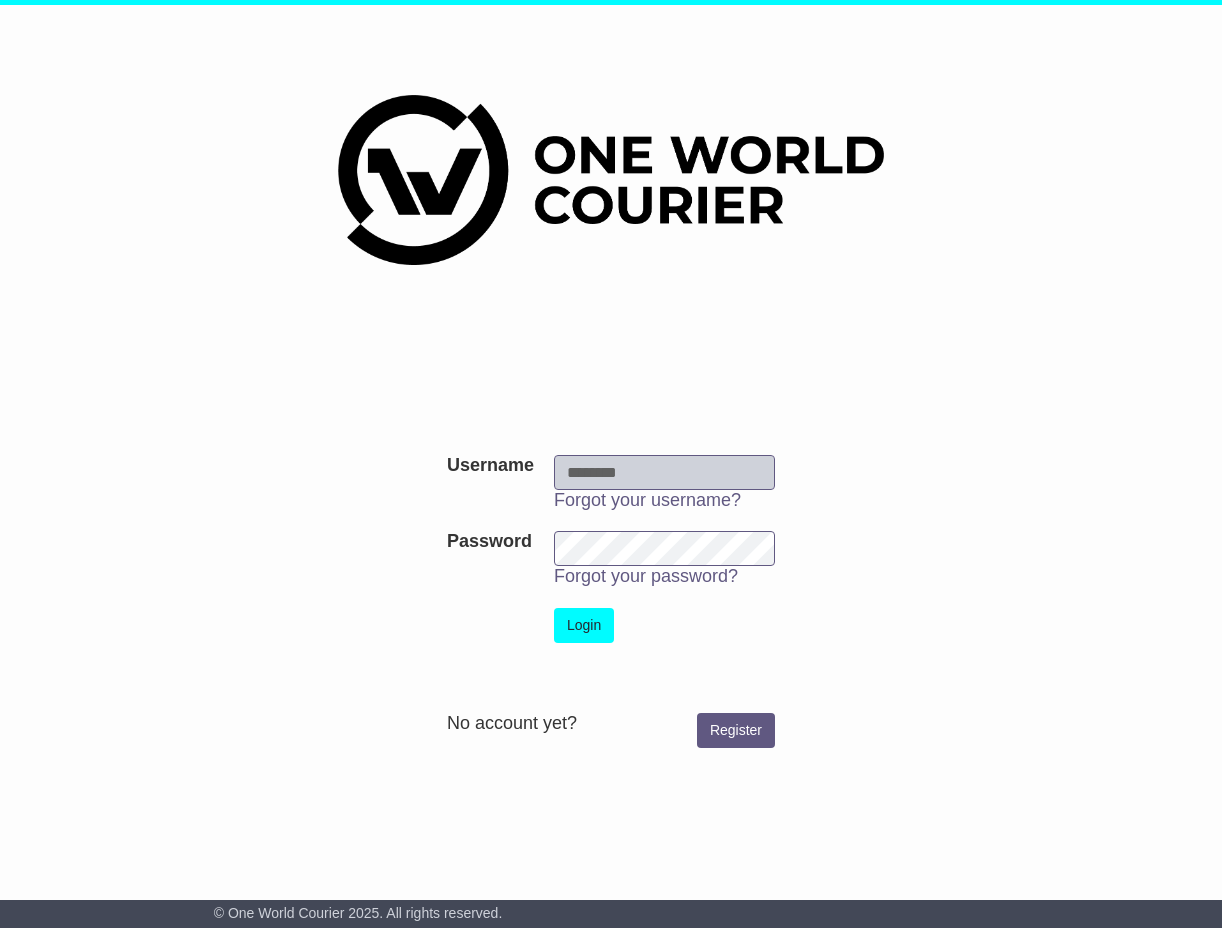 scroll, scrollTop: 0, scrollLeft: 0, axis: both 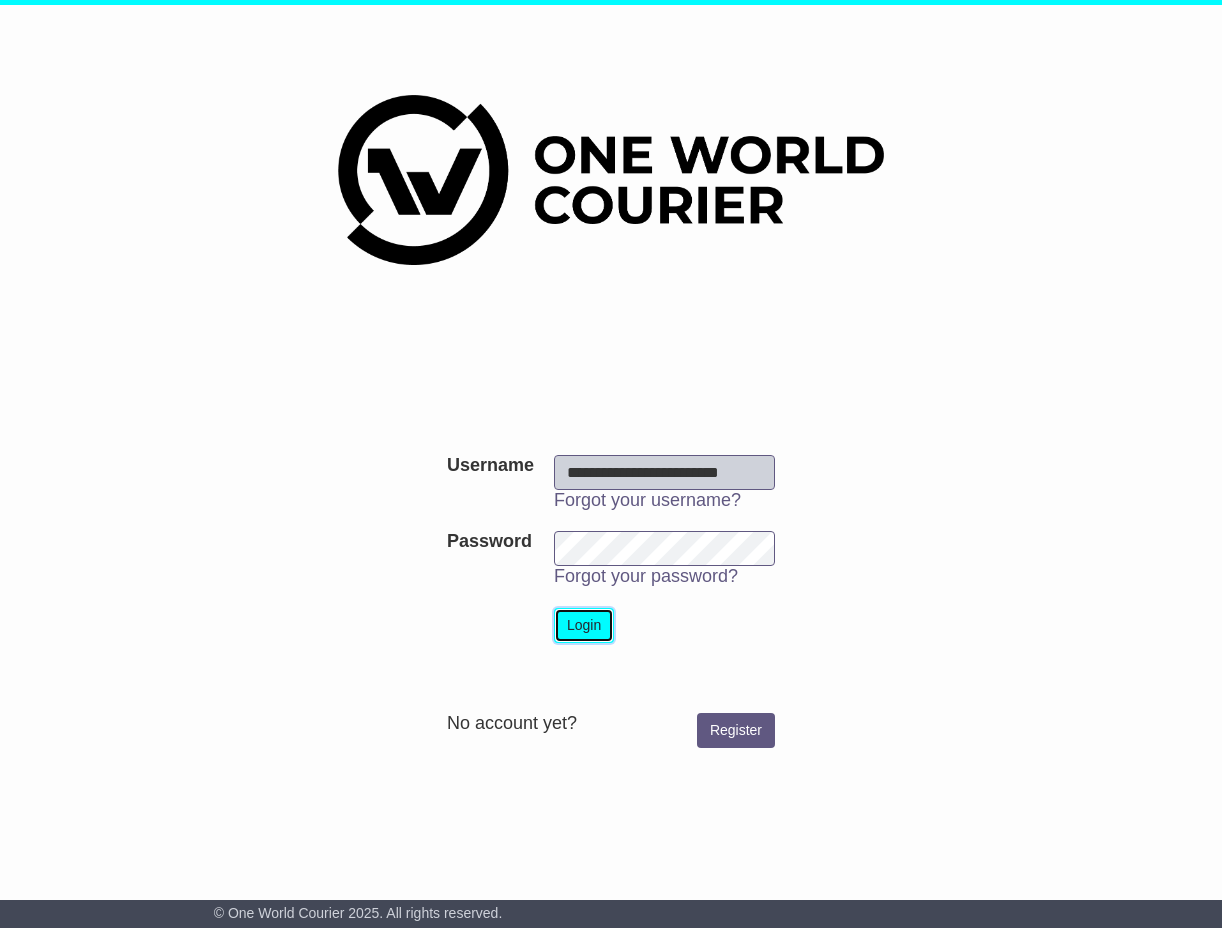 click on "Login" at bounding box center (584, 625) 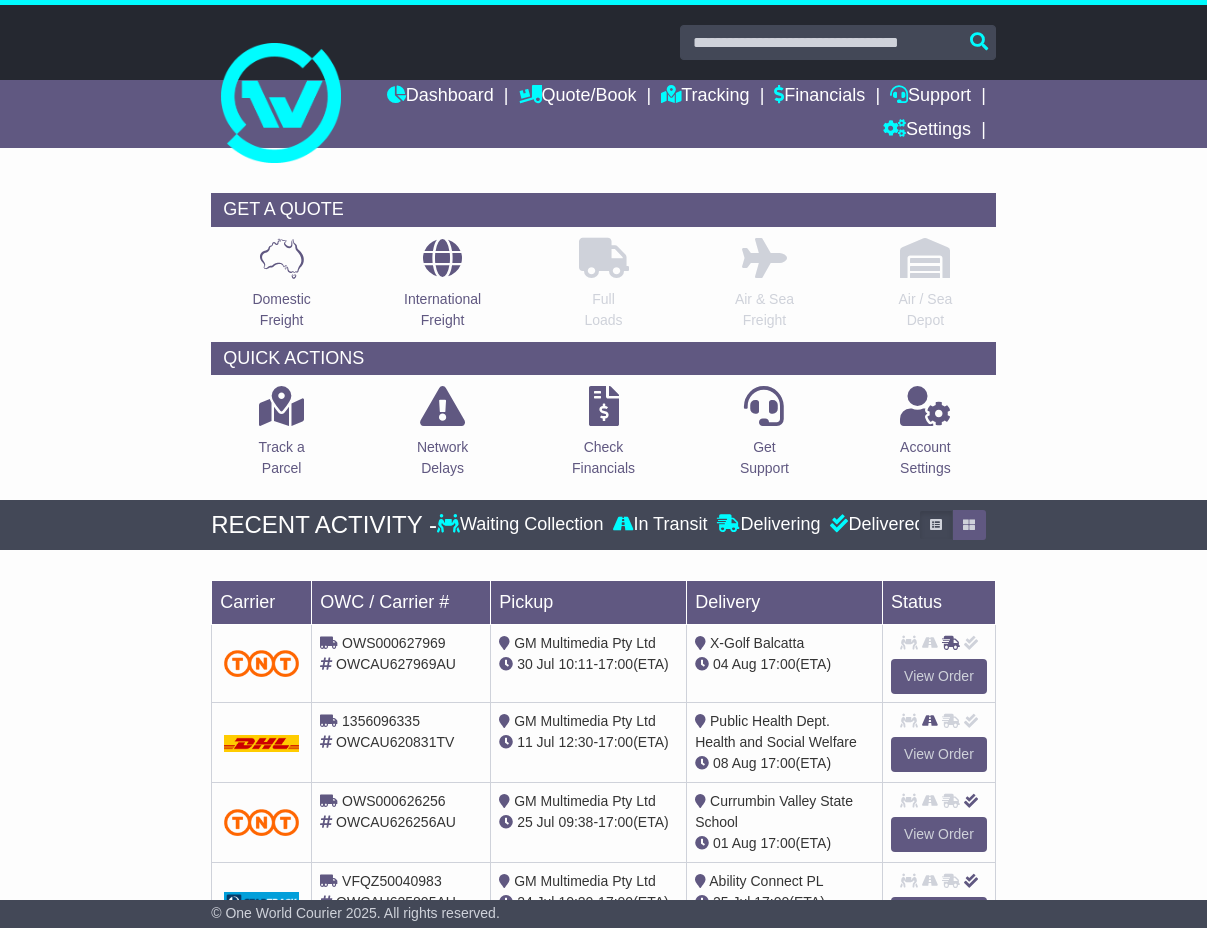 scroll, scrollTop: 0, scrollLeft: 0, axis: both 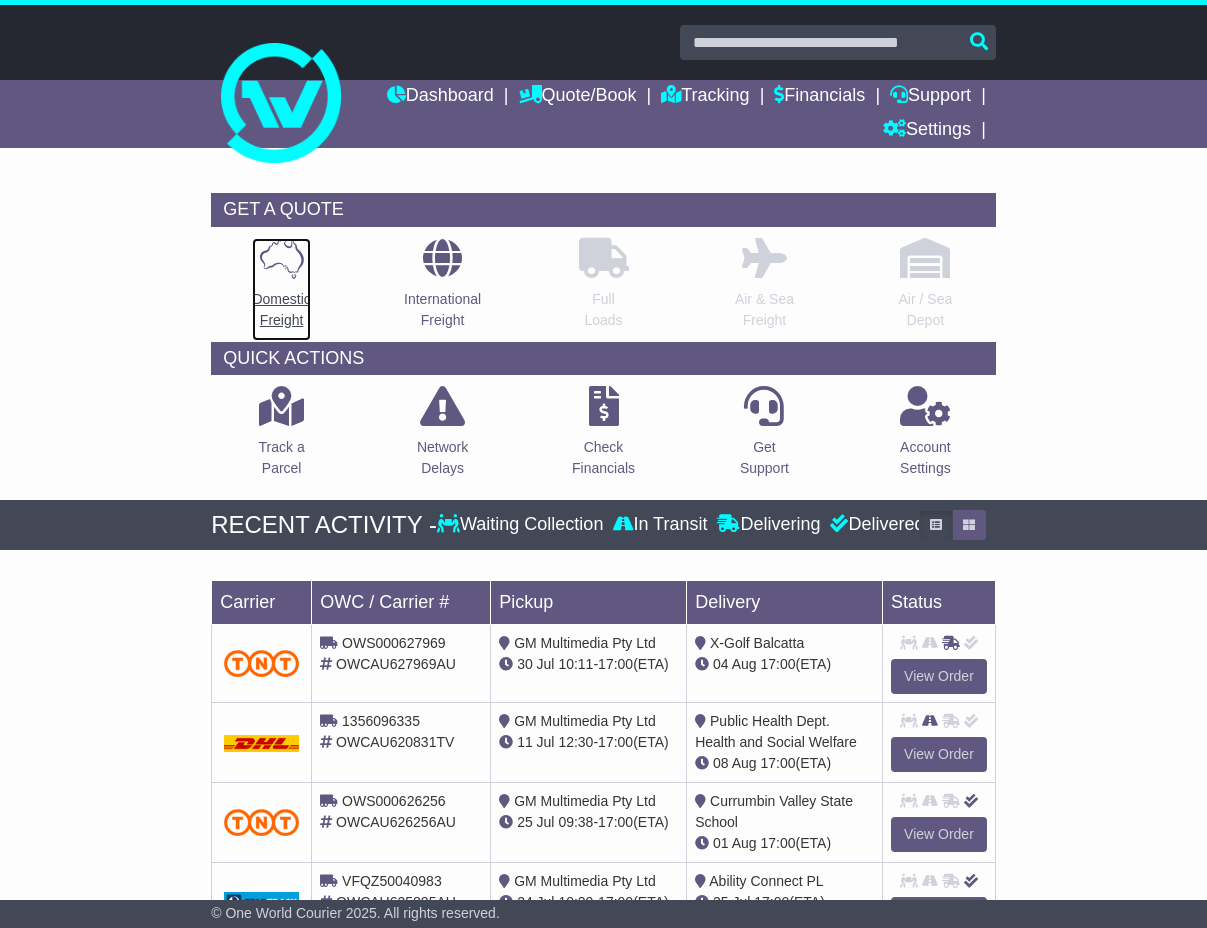 click at bounding box center [282, 258] 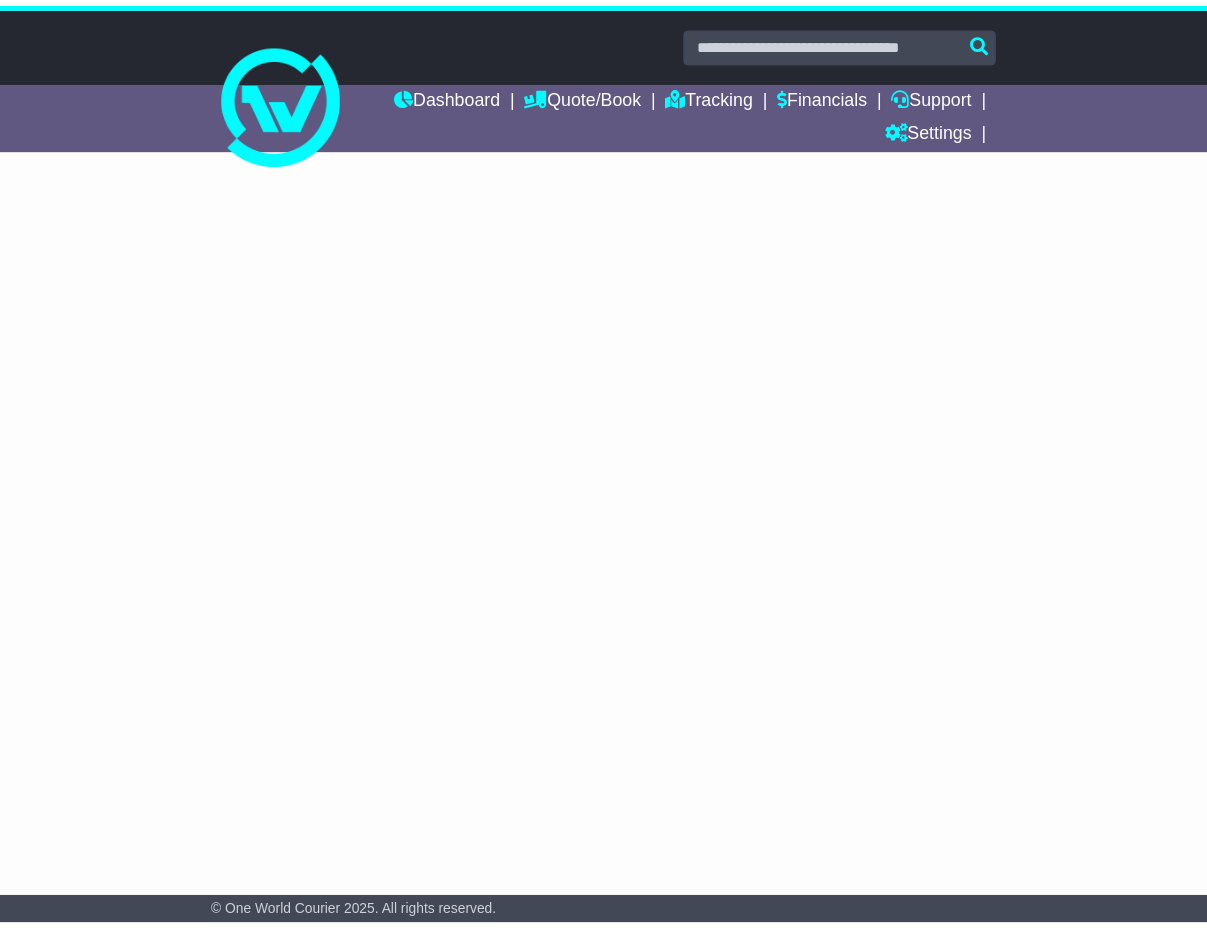scroll, scrollTop: 0, scrollLeft: 0, axis: both 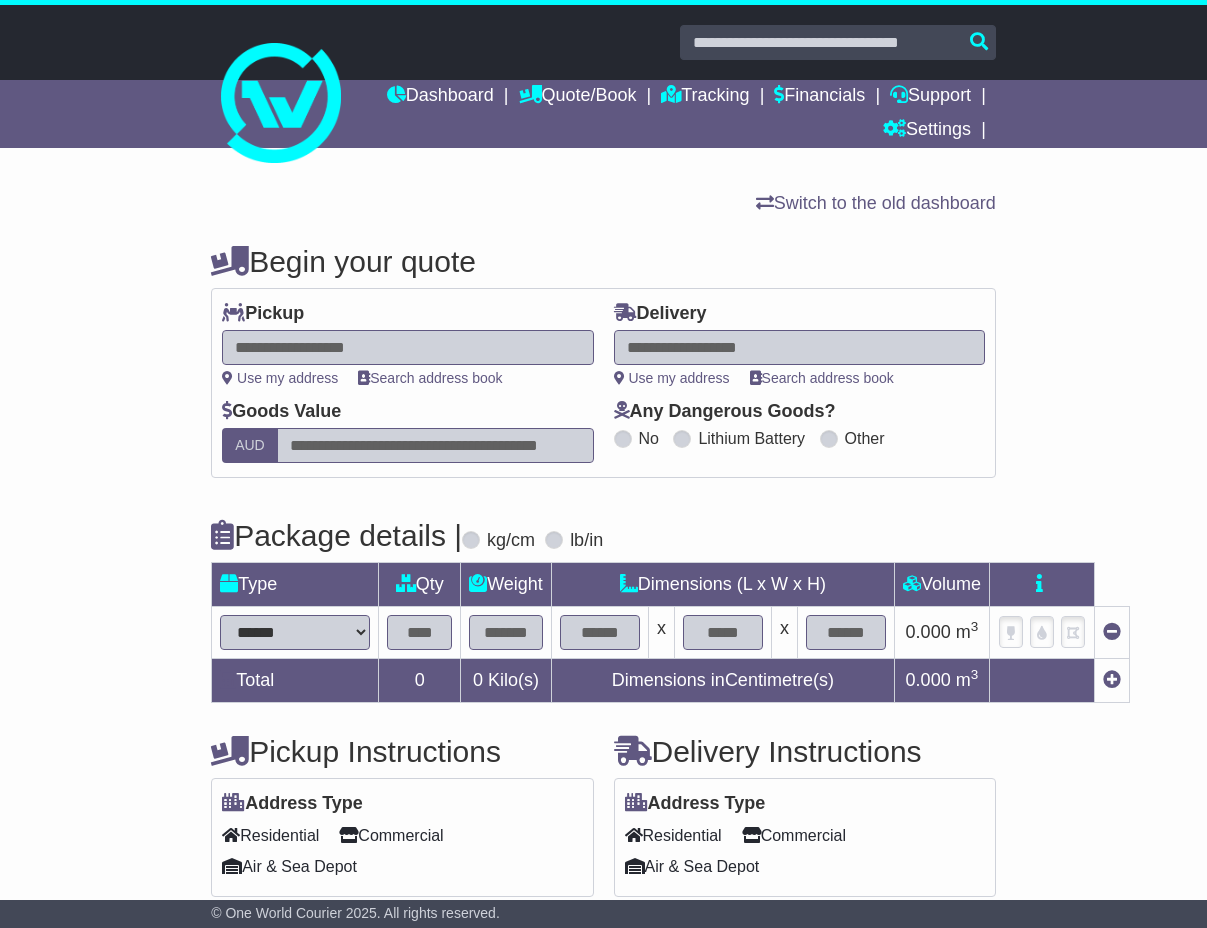 click on "**********" at bounding box center [603, 654] 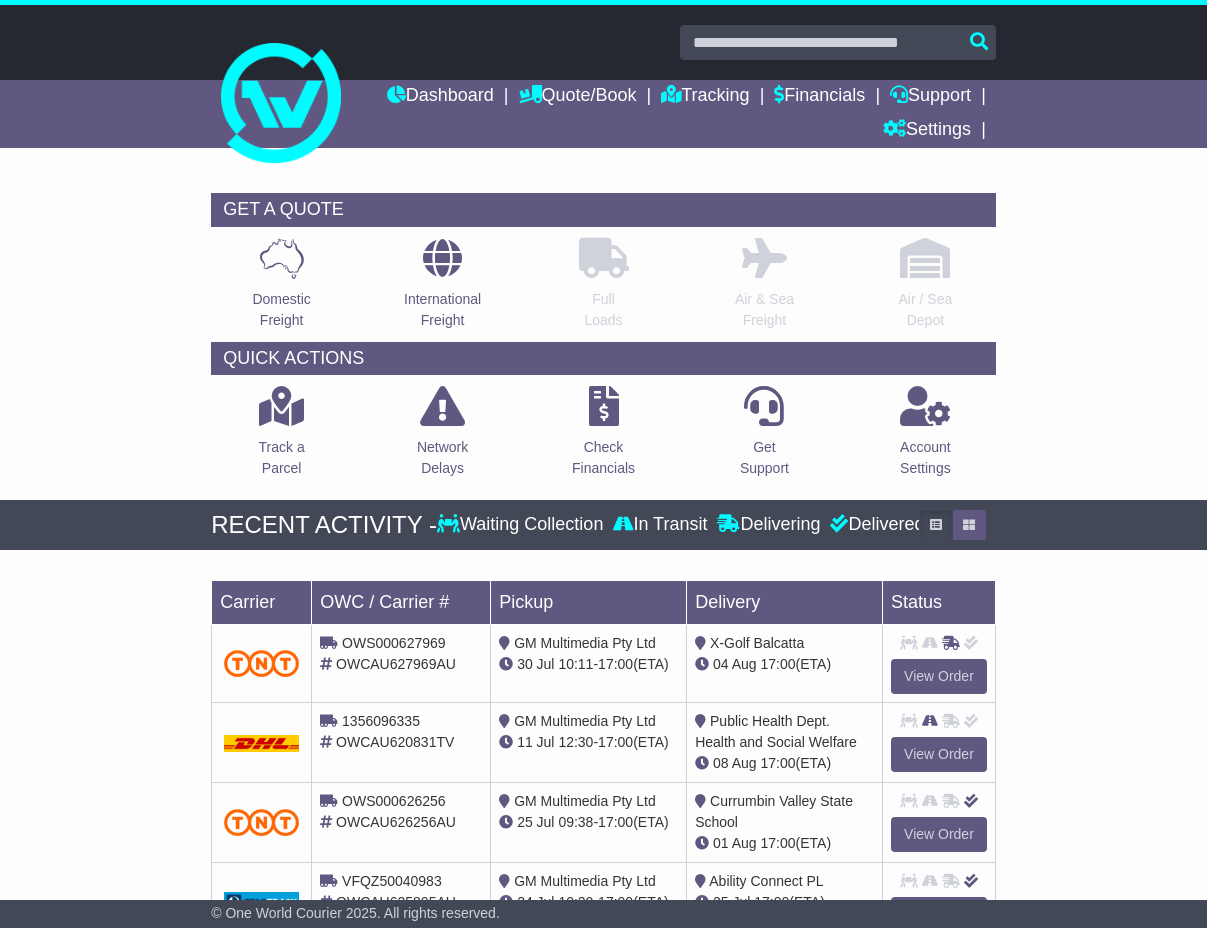 scroll, scrollTop: 0, scrollLeft: 0, axis: both 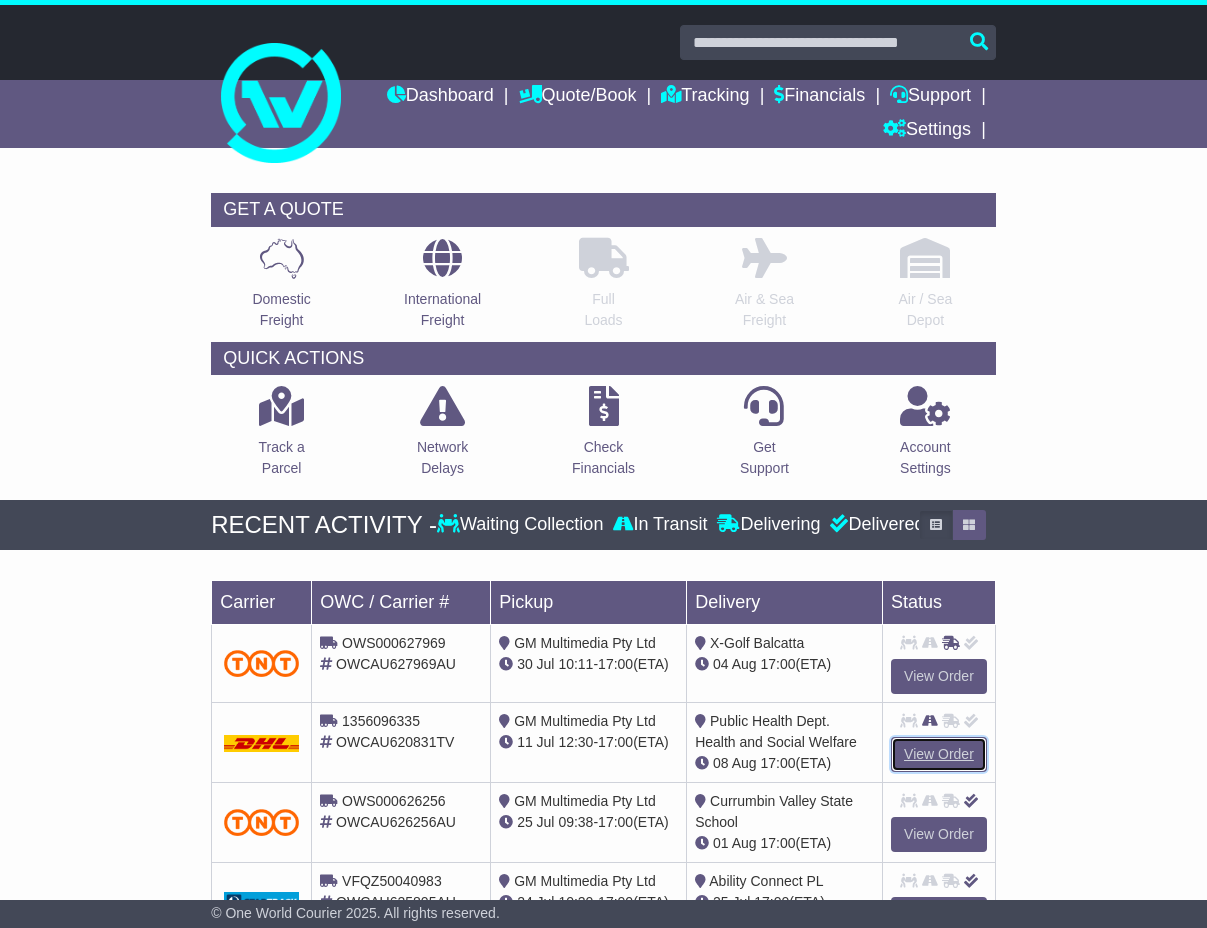click on "View Order" at bounding box center [939, 754] 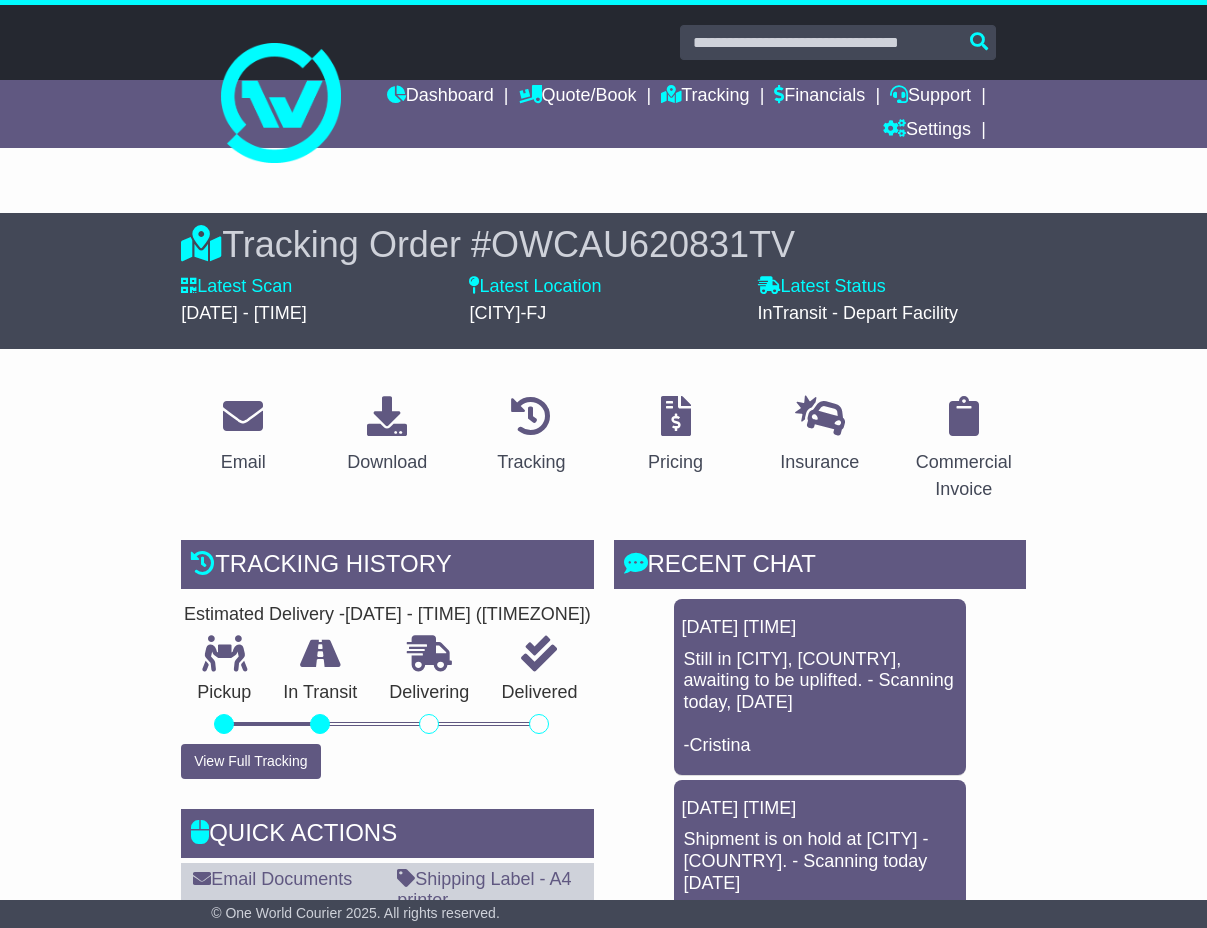 scroll, scrollTop: 0, scrollLeft: 0, axis: both 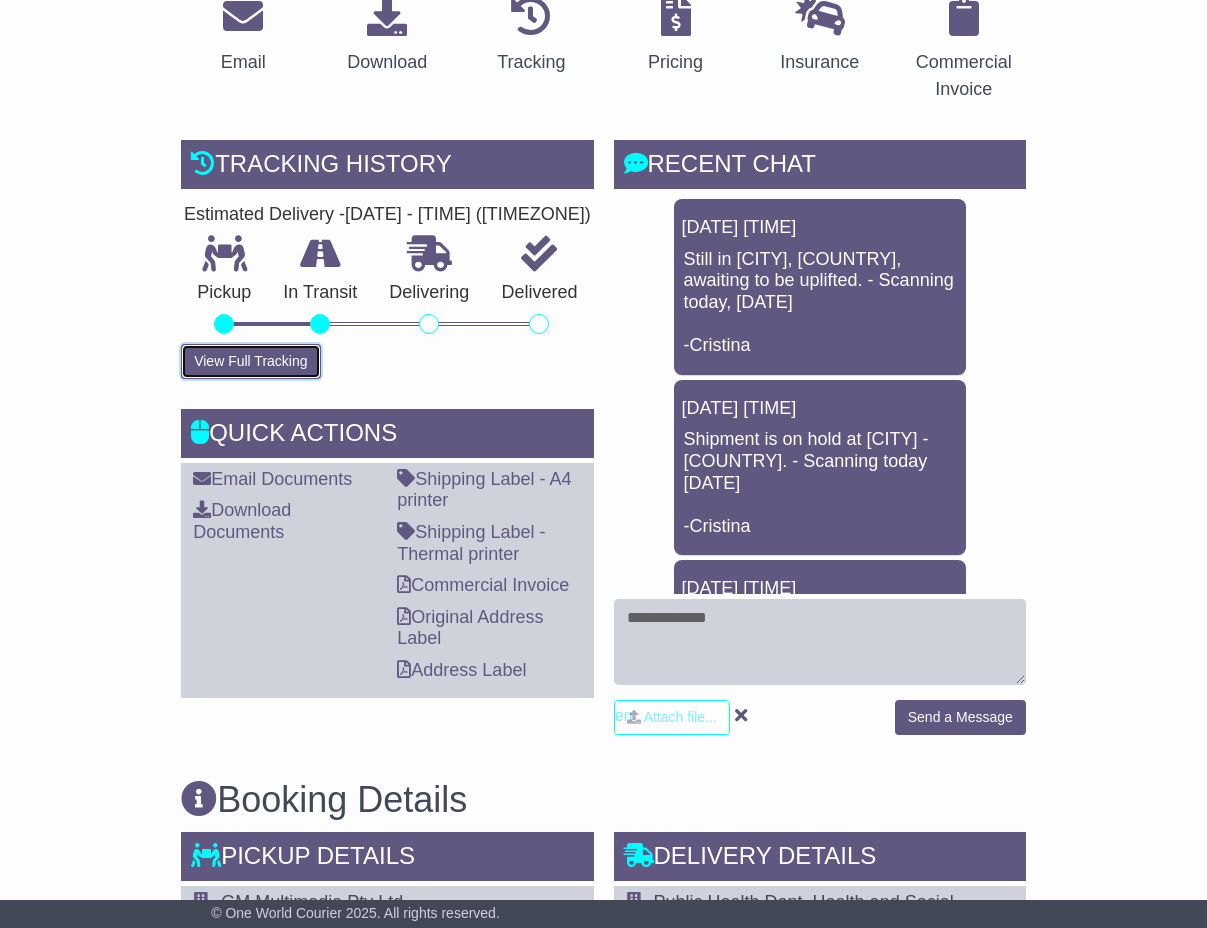 click on "View Full Tracking" at bounding box center [250, 361] 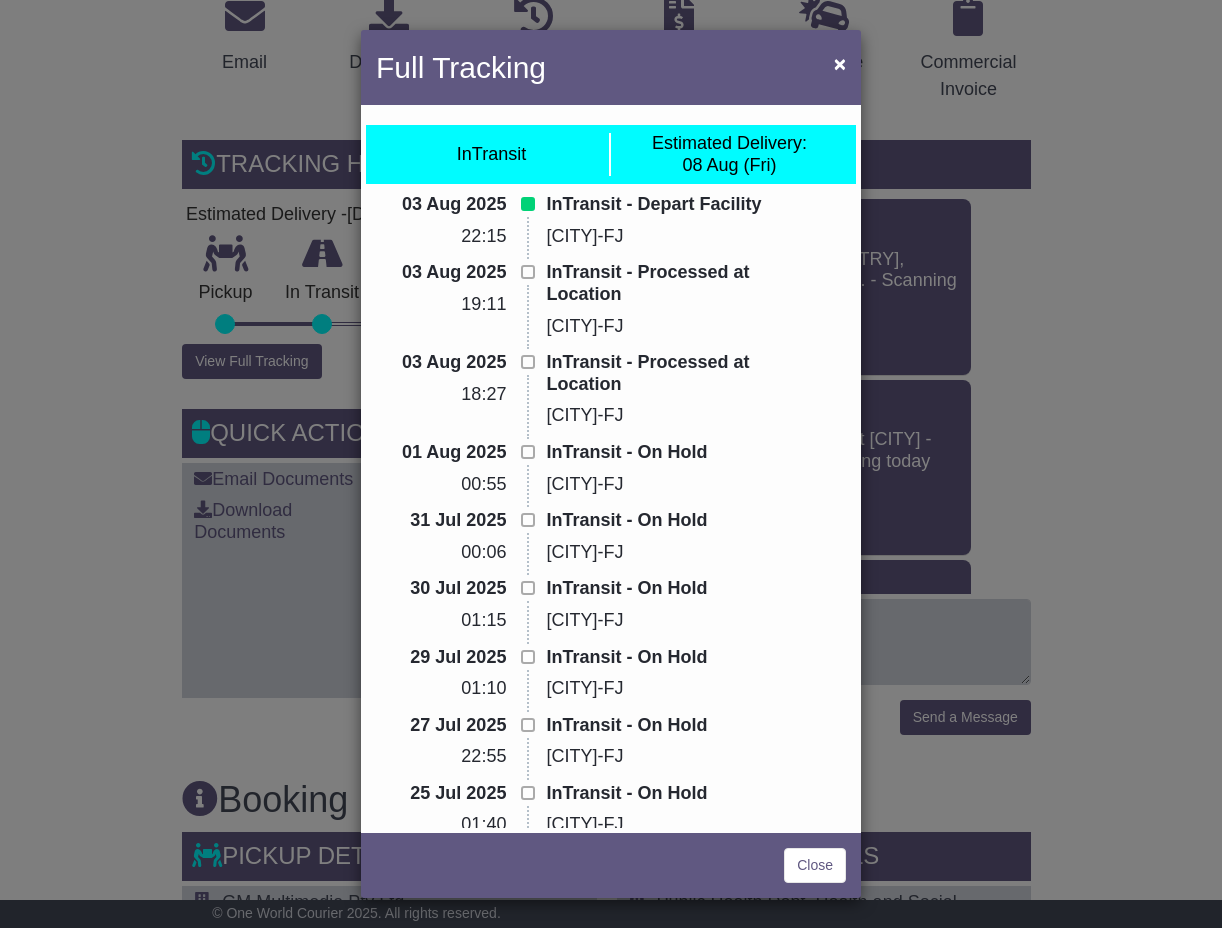 click on "Full Tracking
×
InTransit
Estimated Delivery:
08 Aug (Fri)
03 Aug 2025
22:15
InTransit - Depart Facility
Nadi-FJ
03 Aug 2025
19:11
InTransit - Processed at Location
Nadi-FJ
03 Aug 2025 18:27" at bounding box center [611, 464] 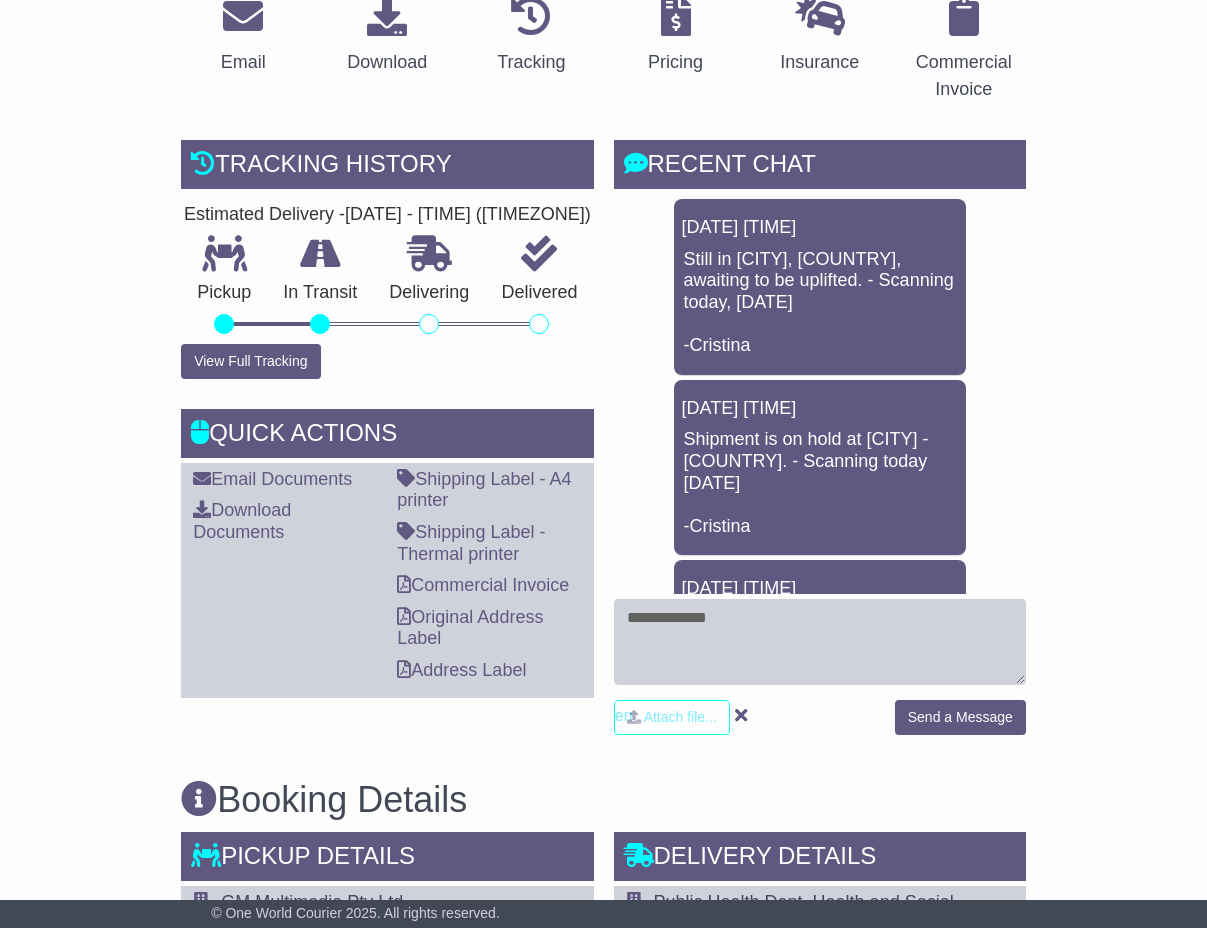 click on "Email
Download
Tracking
Pricing
Insurance" at bounding box center (603, 1344) 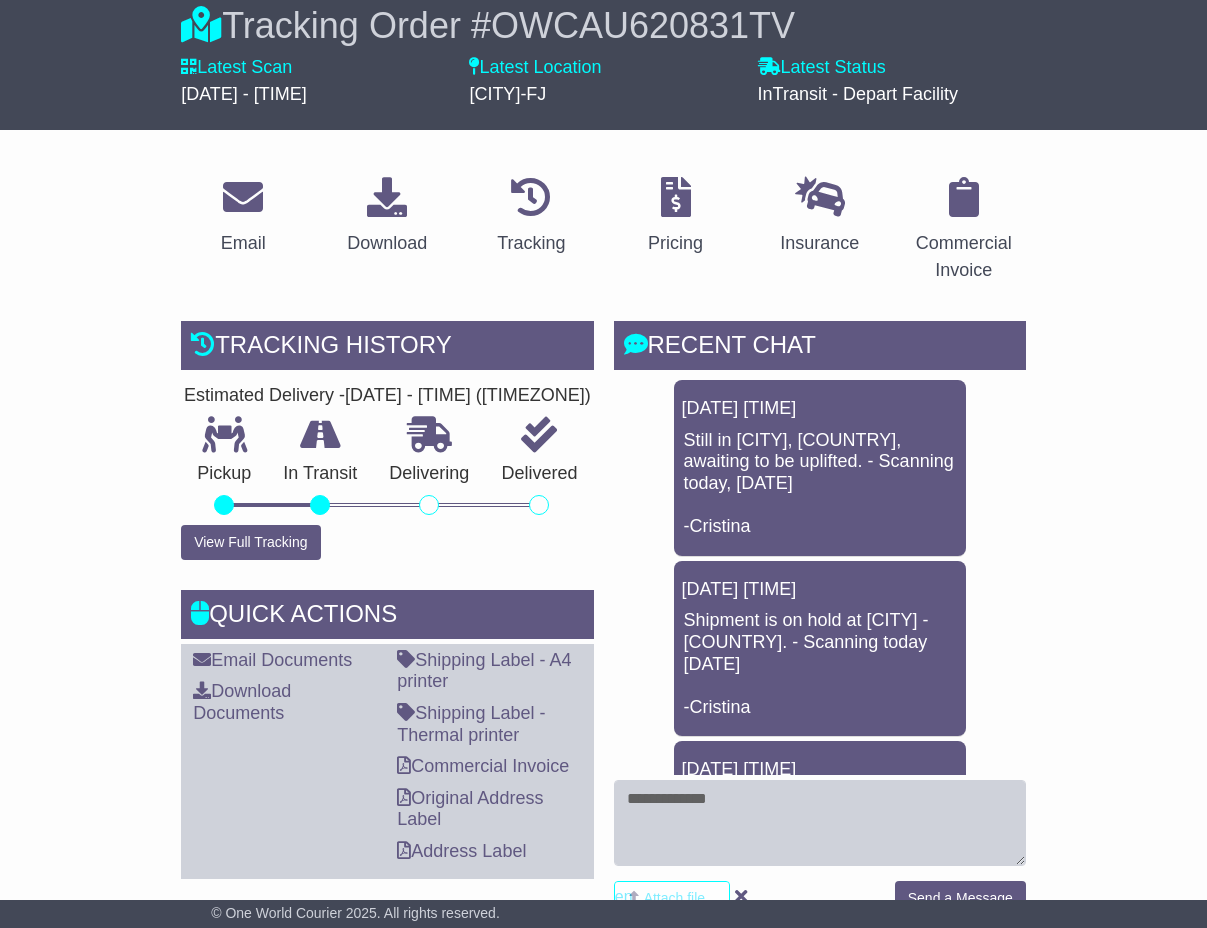 scroll, scrollTop: 0, scrollLeft: 0, axis: both 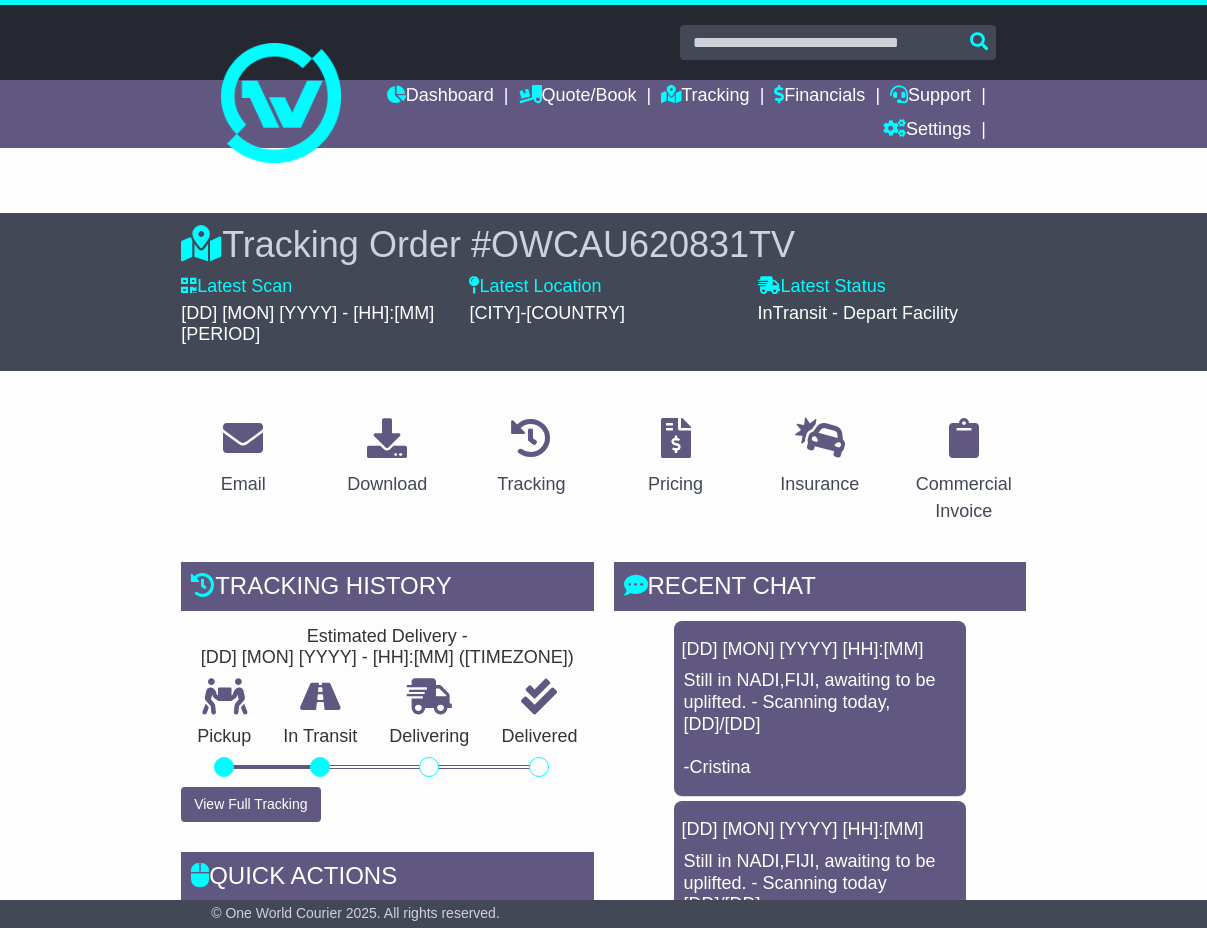drag, startPoint x: 384, startPoint y: 279, endPoint x: 394, endPoint y: 261, distance: 20.59126 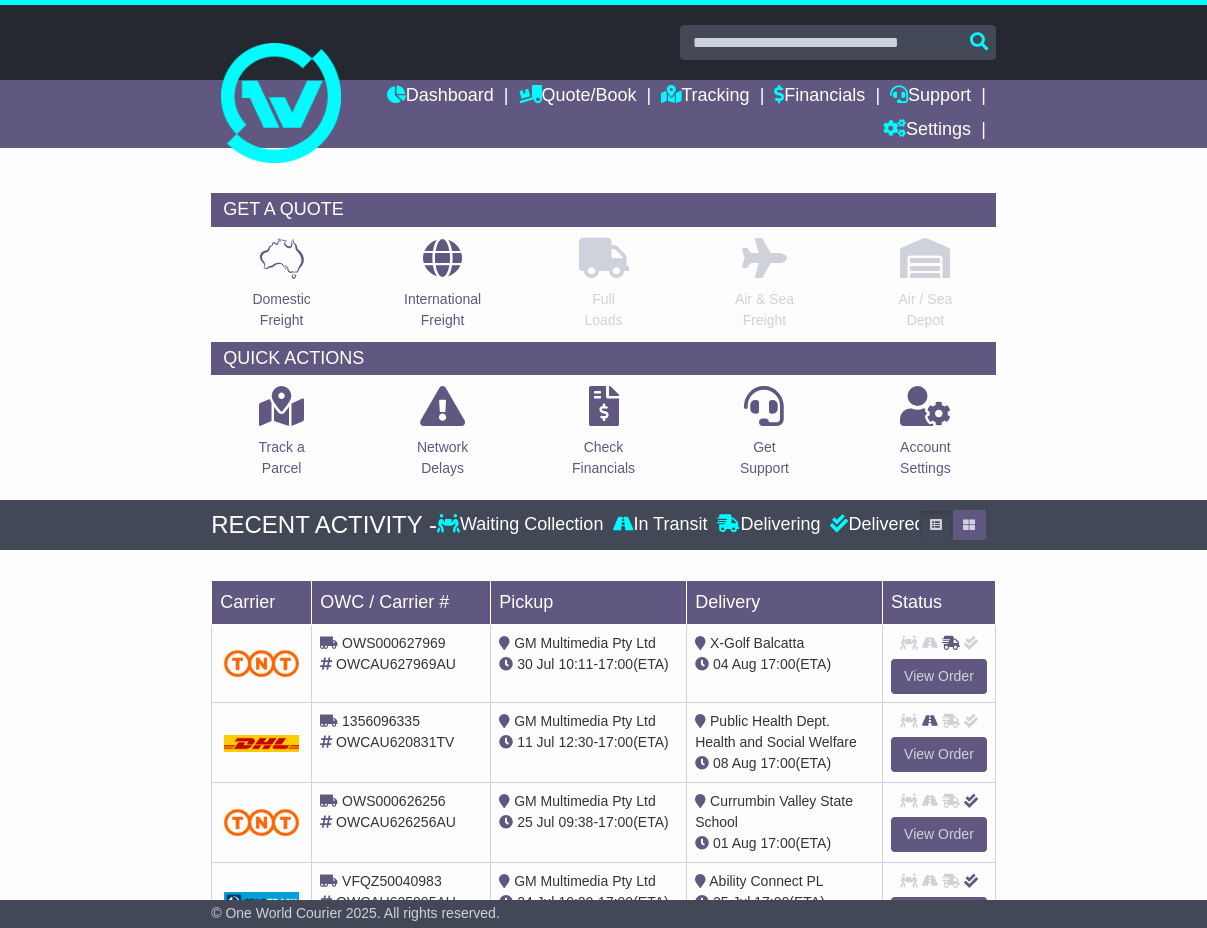 scroll, scrollTop: 0, scrollLeft: 0, axis: both 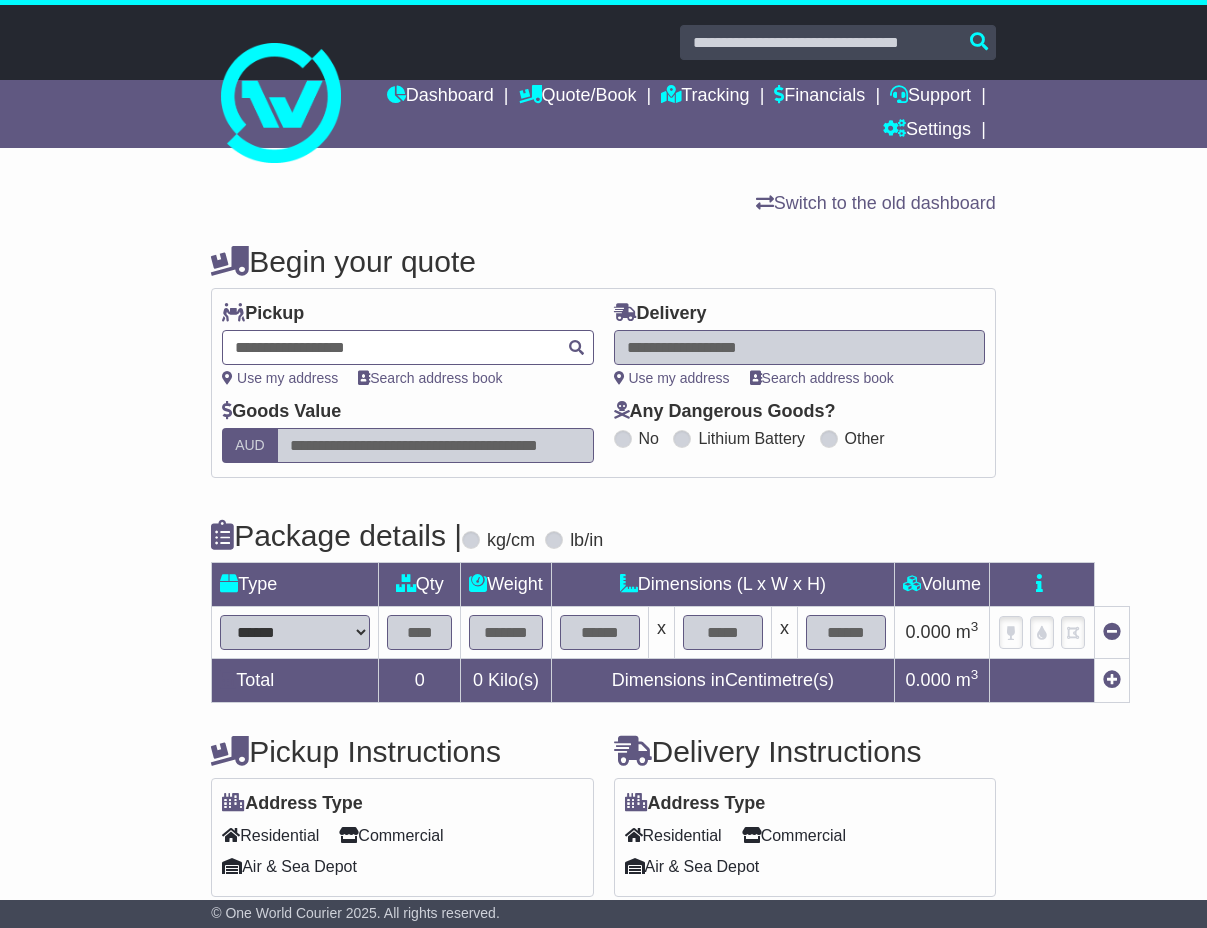 click at bounding box center [407, 347] 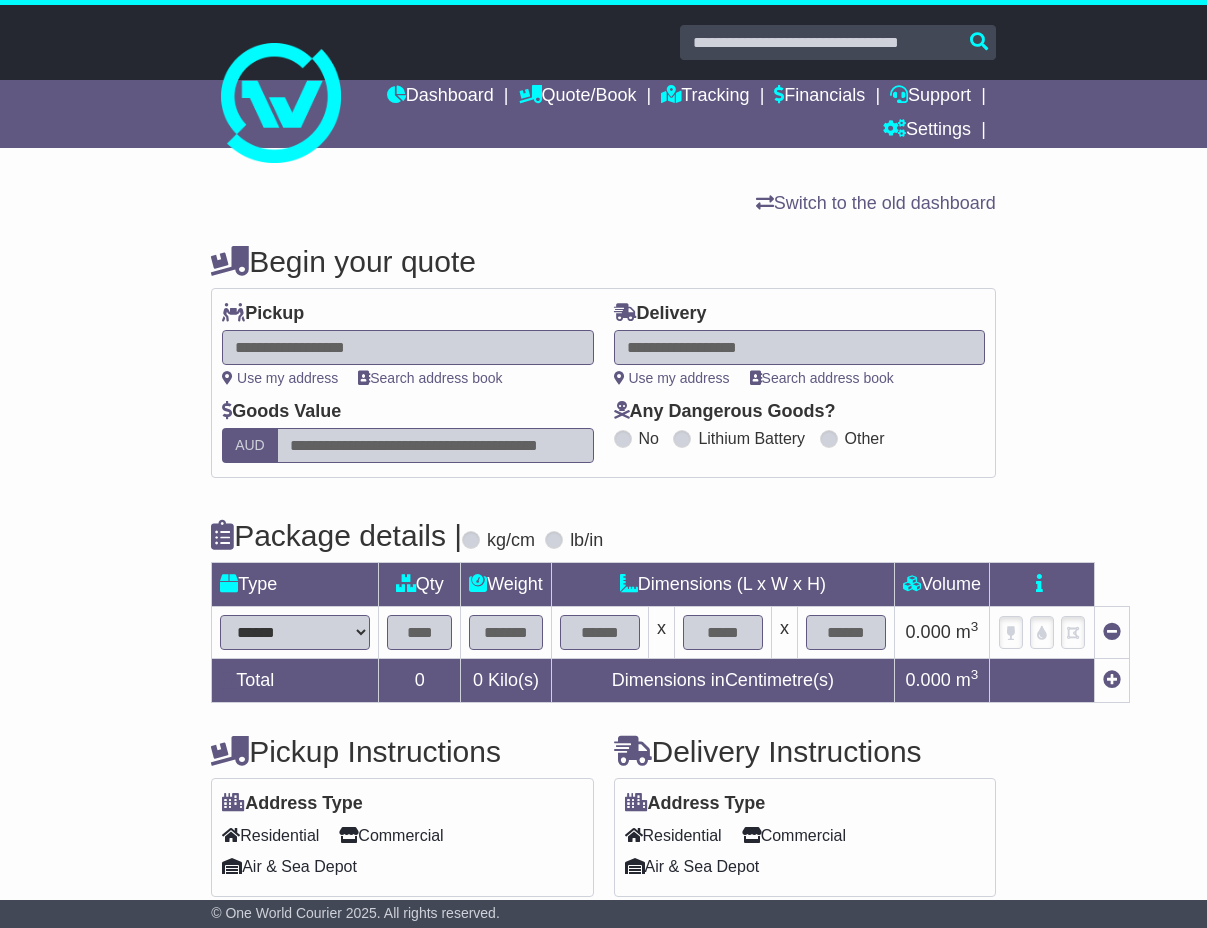 click at bounding box center [799, 347] 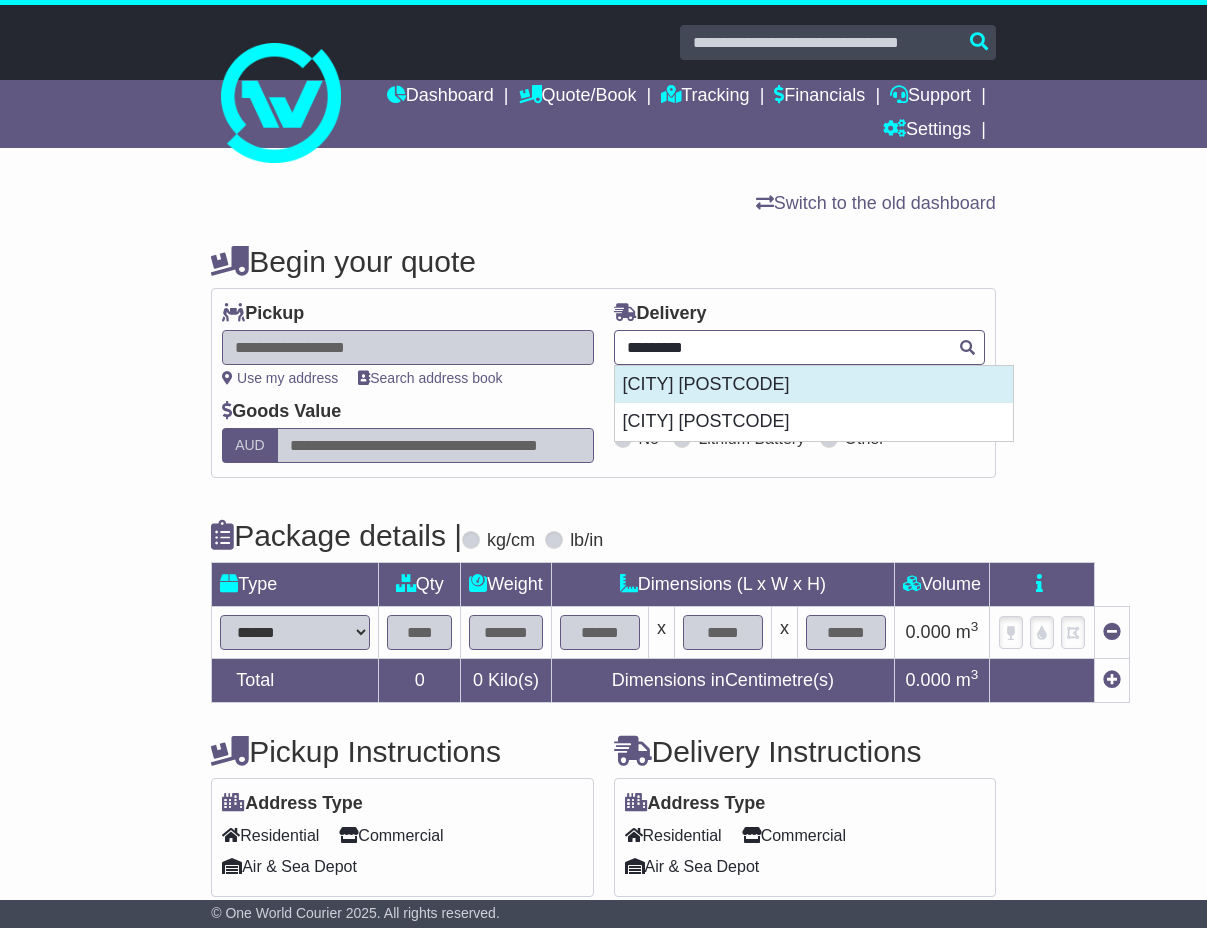 click on "[CITY] [POSTCODE]" at bounding box center (814, 385) 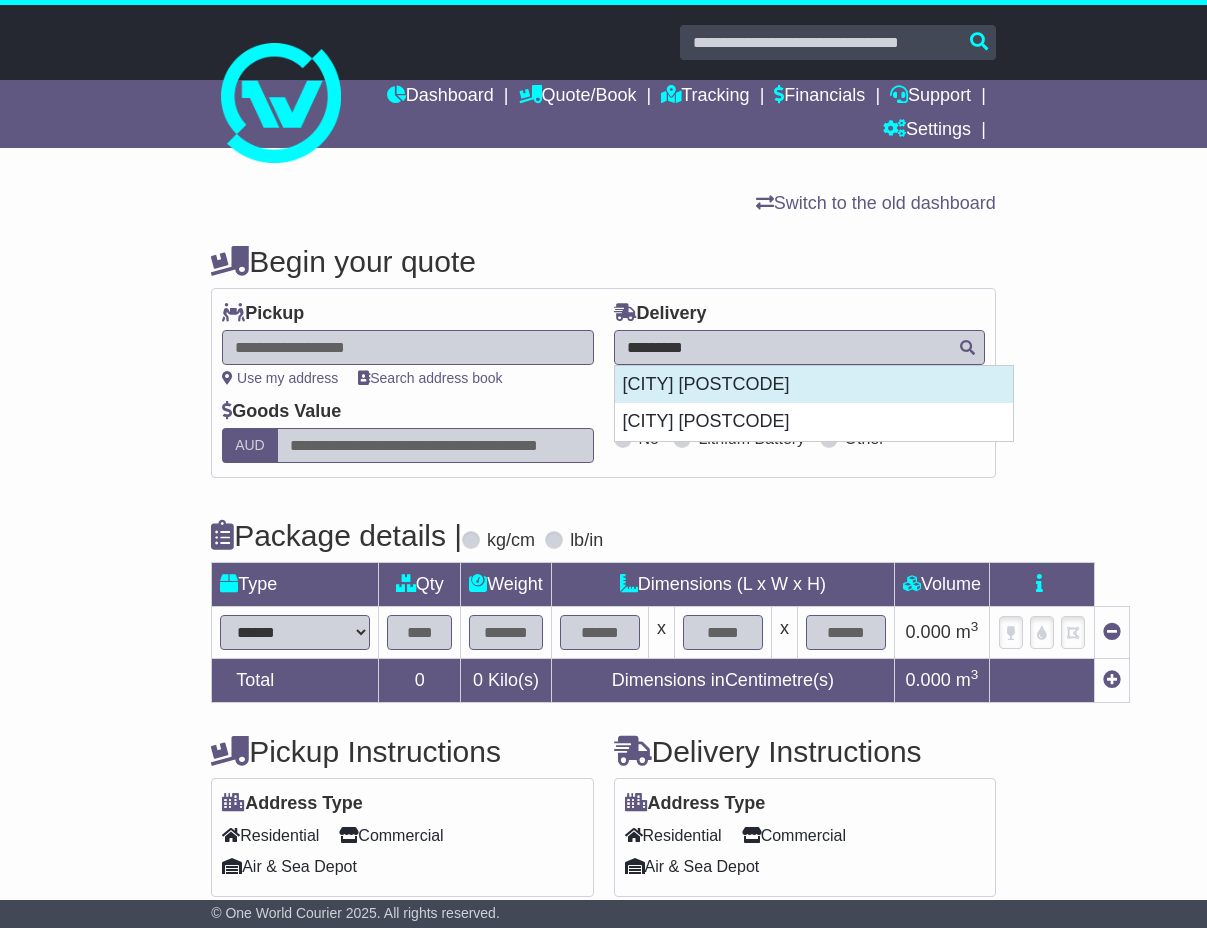 type on "**********" 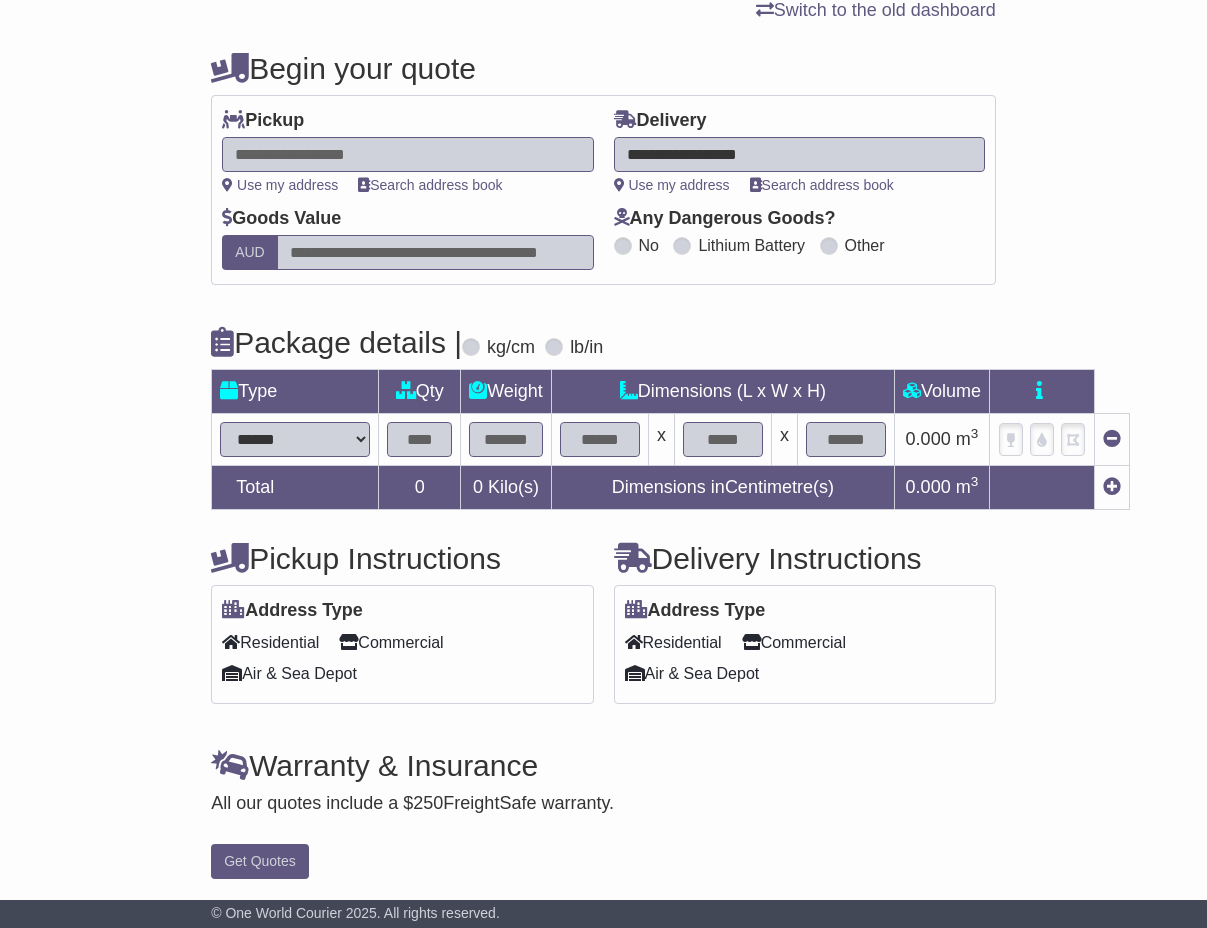 scroll, scrollTop: 194, scrollLeft: 0, axis: vertical 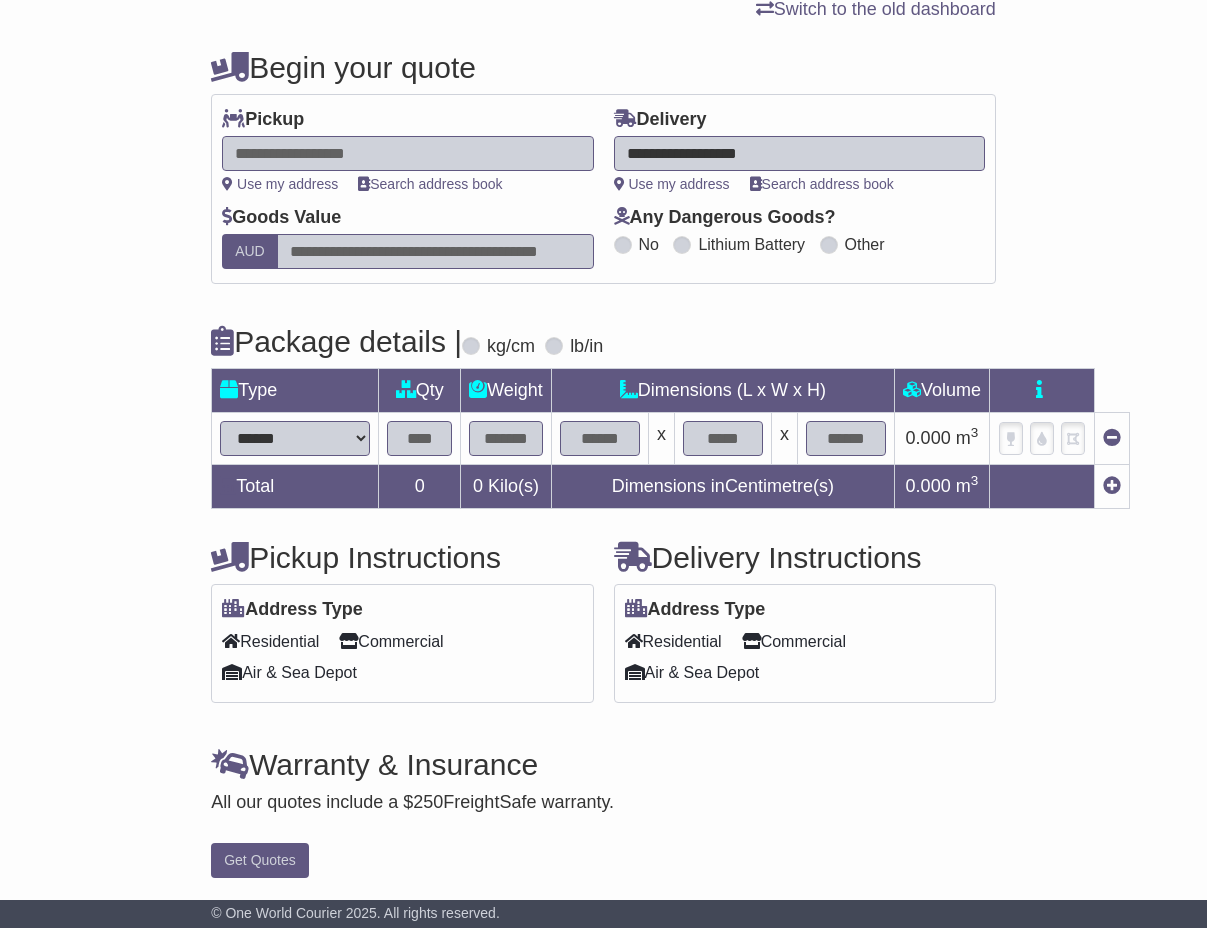 click on "****** ****** *** ******** ***** **** **** ****** *** *******" at bounding box center [295, 438] 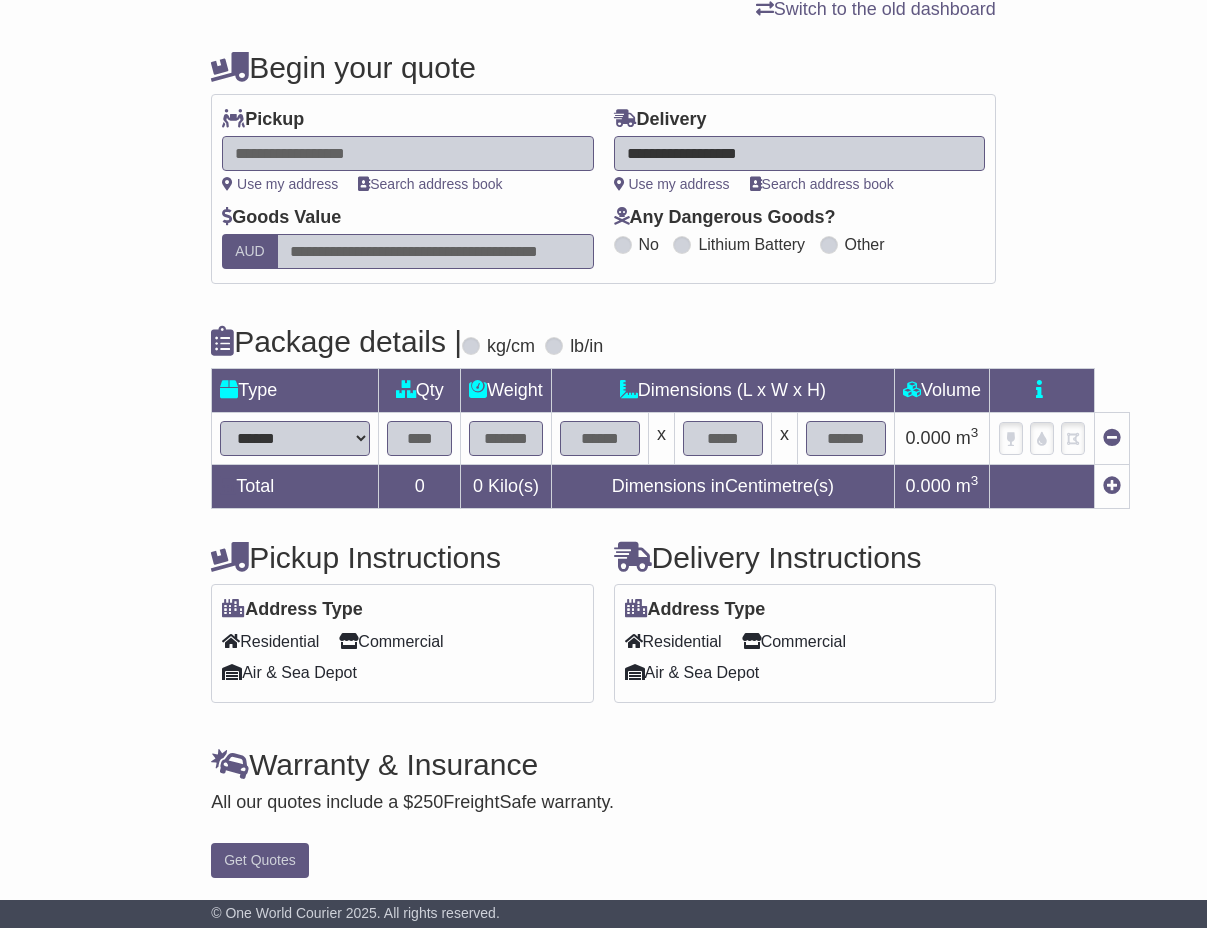click at bounding box center (419, 438) 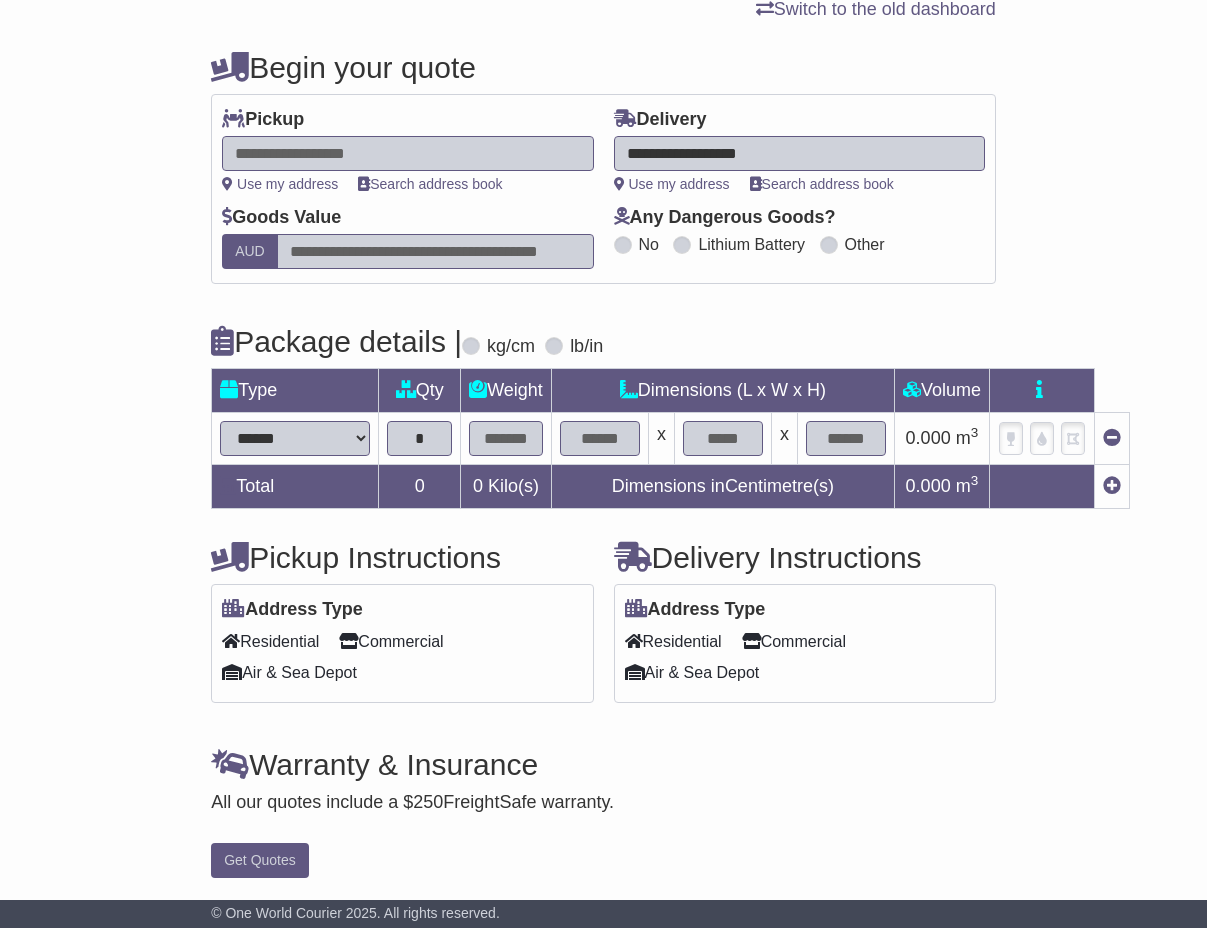 type on "*" 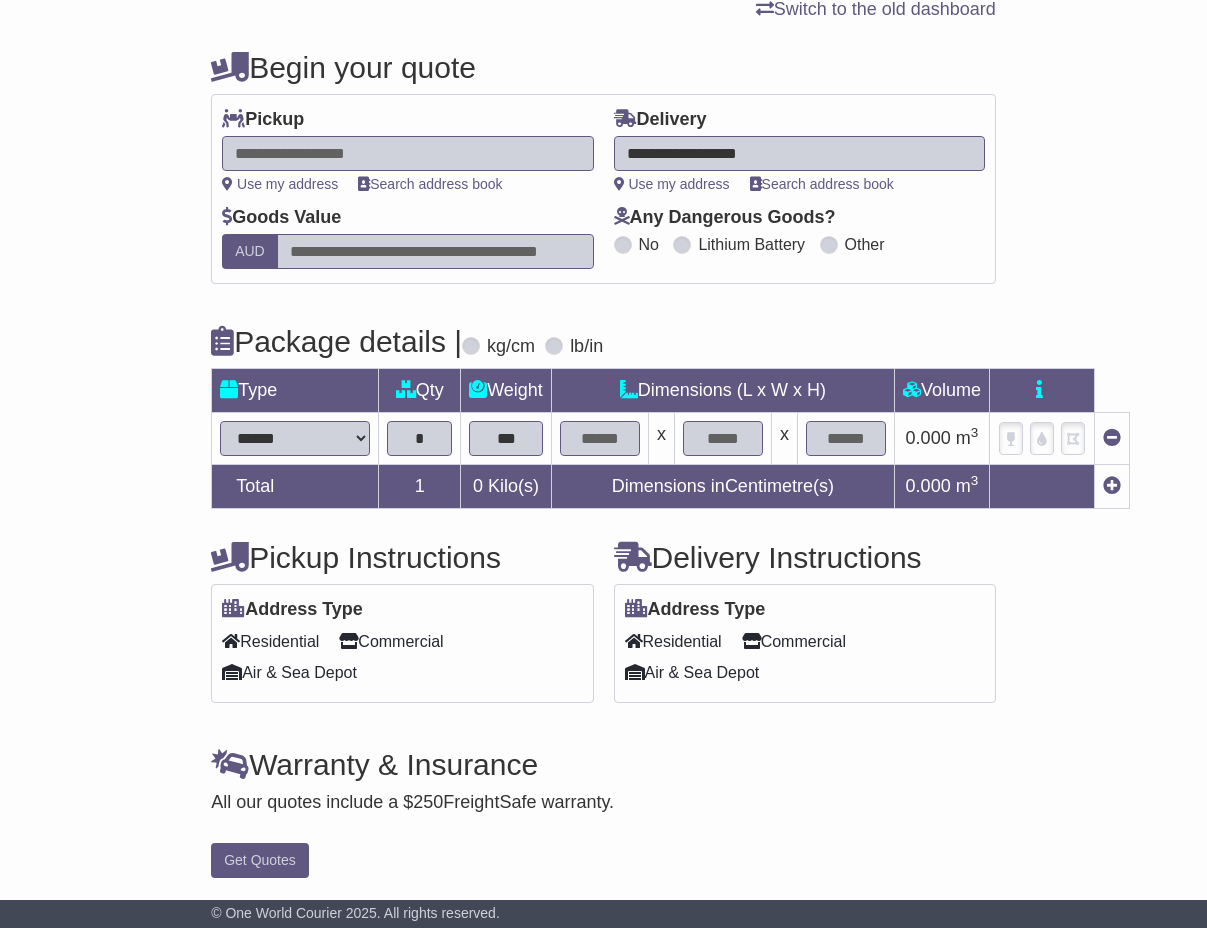 type on "***" 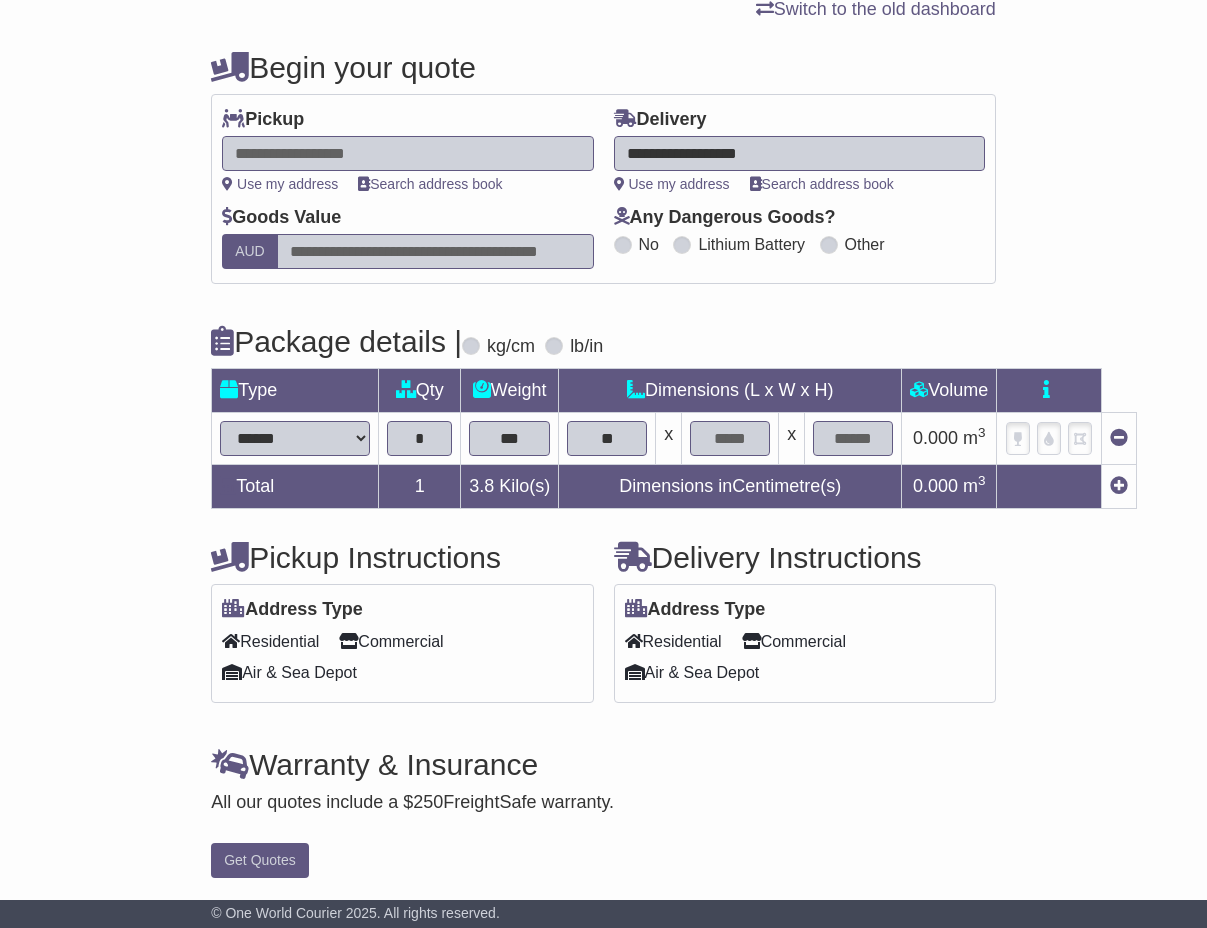type on "**" 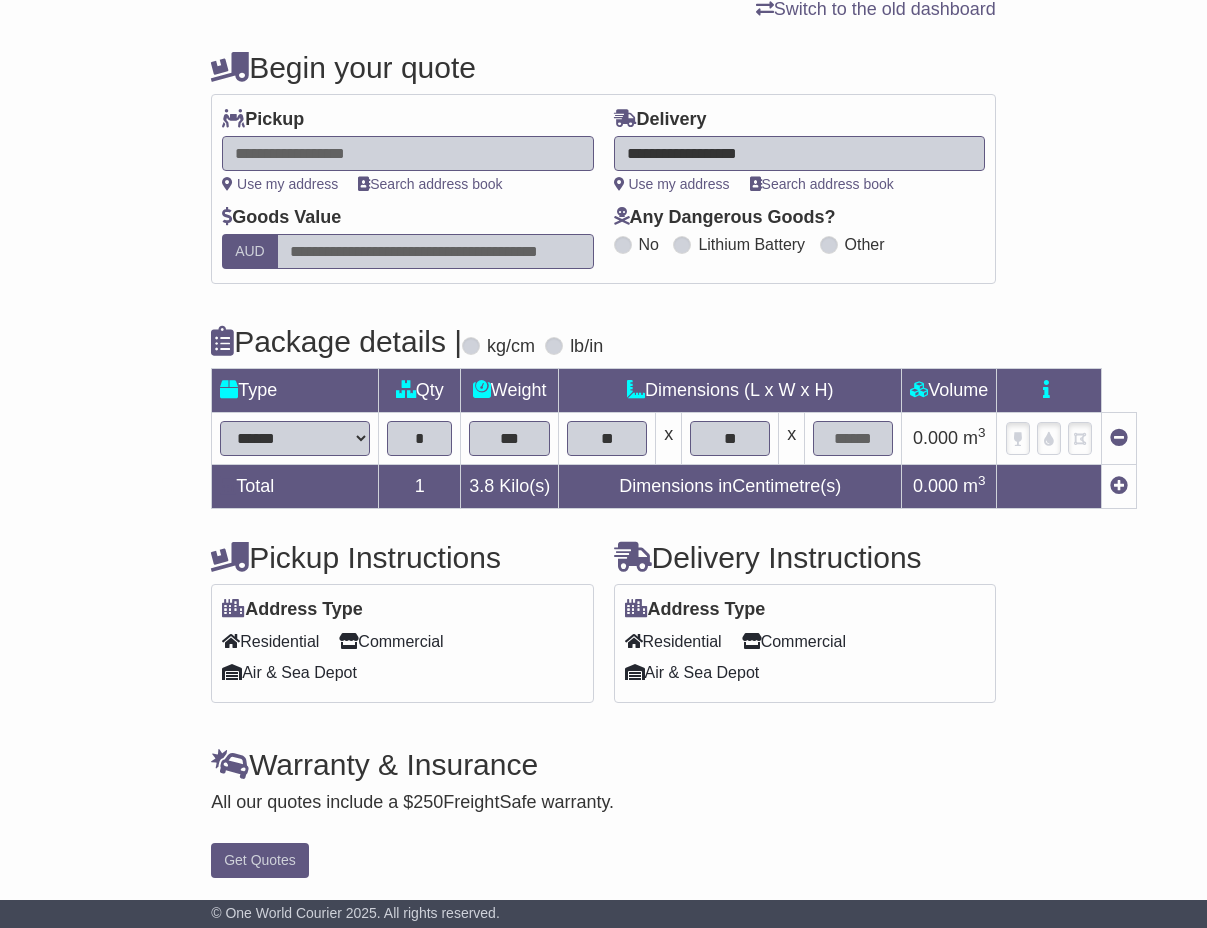 type on "**" 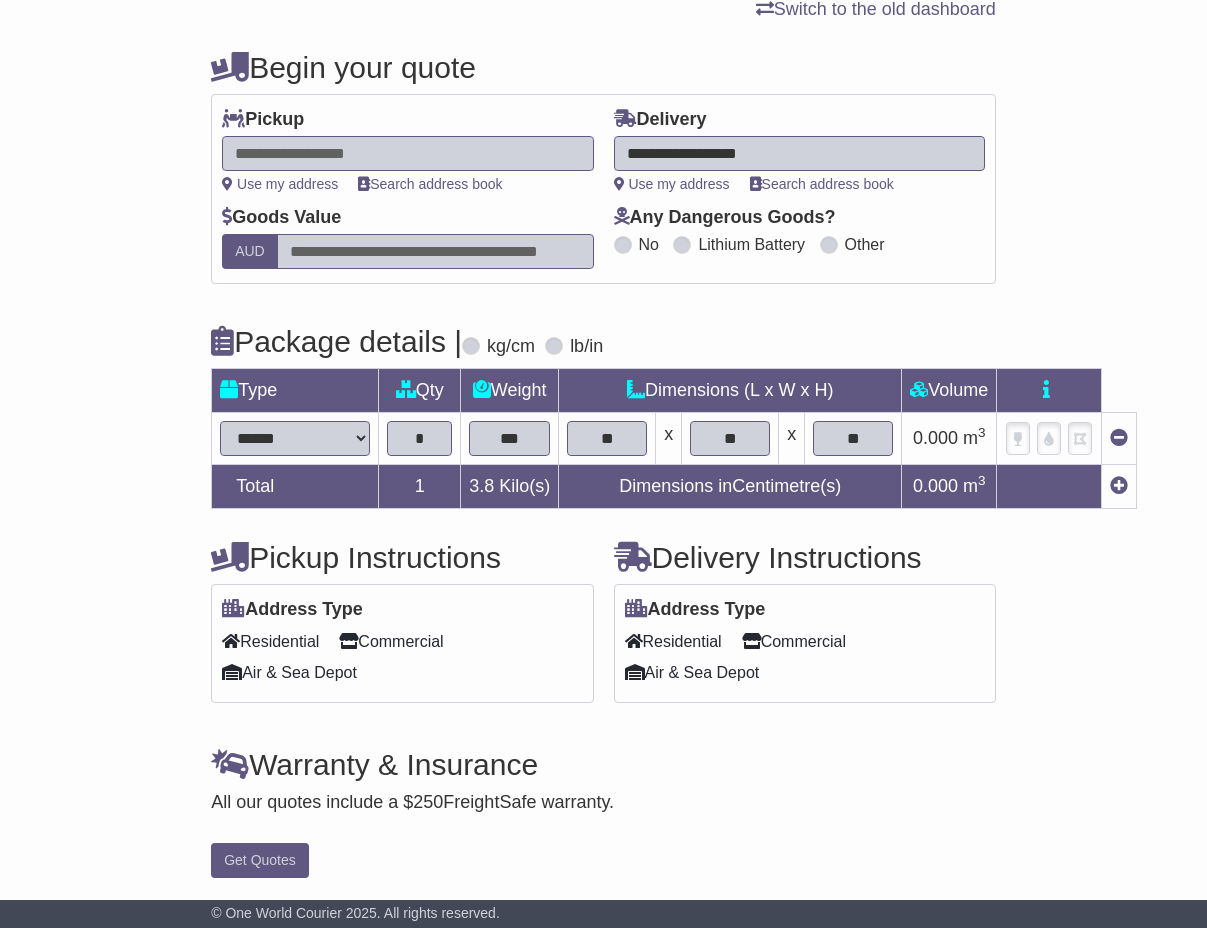 type on "**" 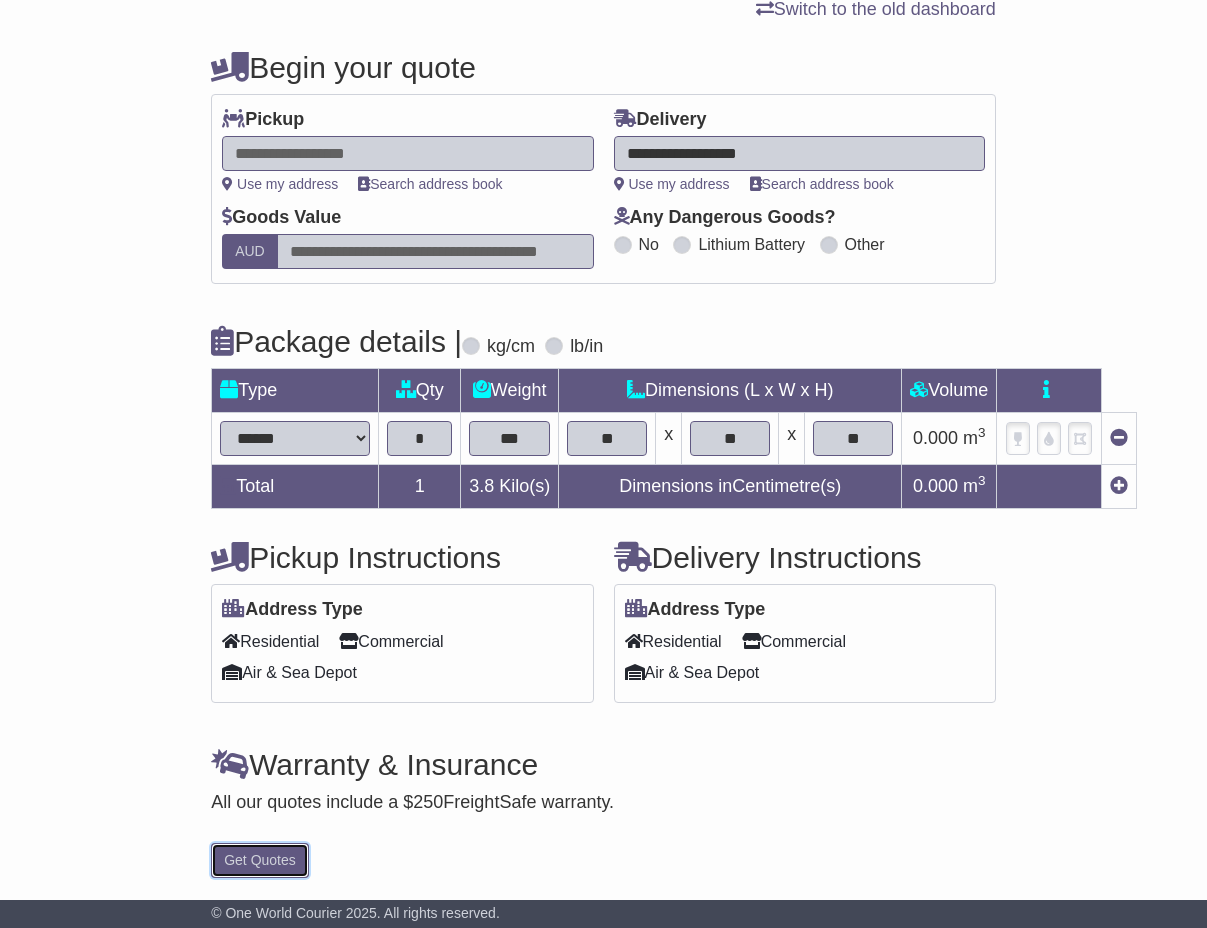 type 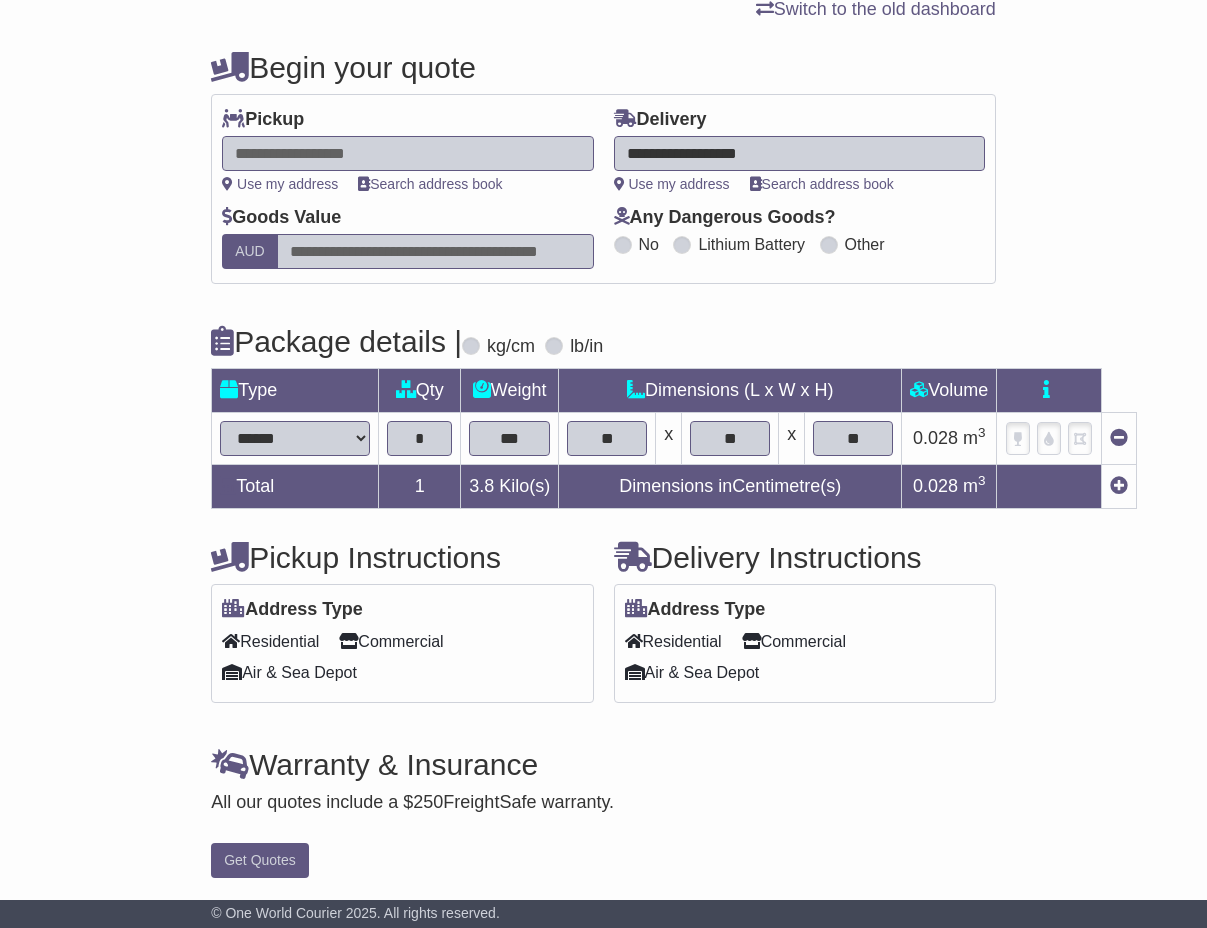 click on "Residential" at bounding box center [673, 641] 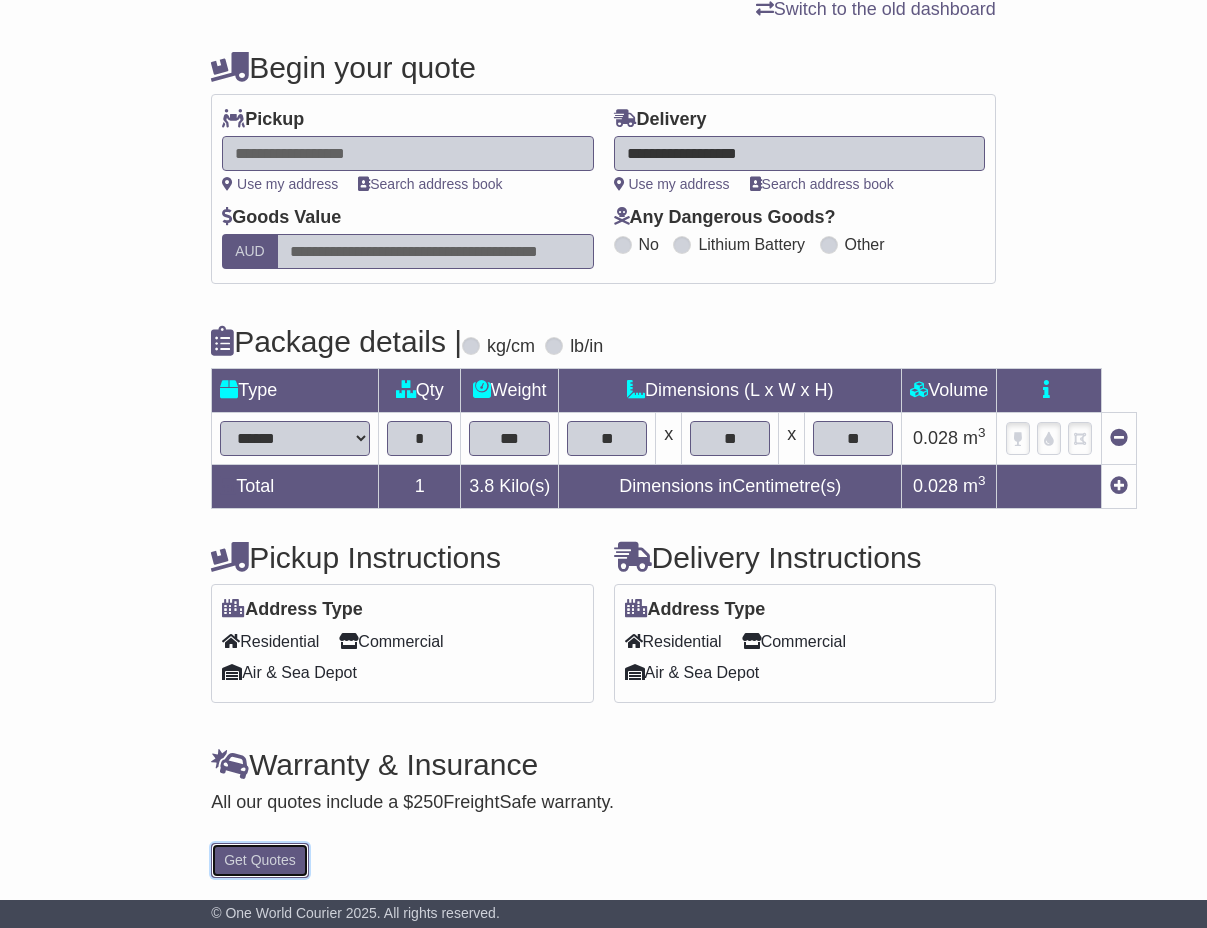 click on "Get Quotes" at bounding box center [260, 860] 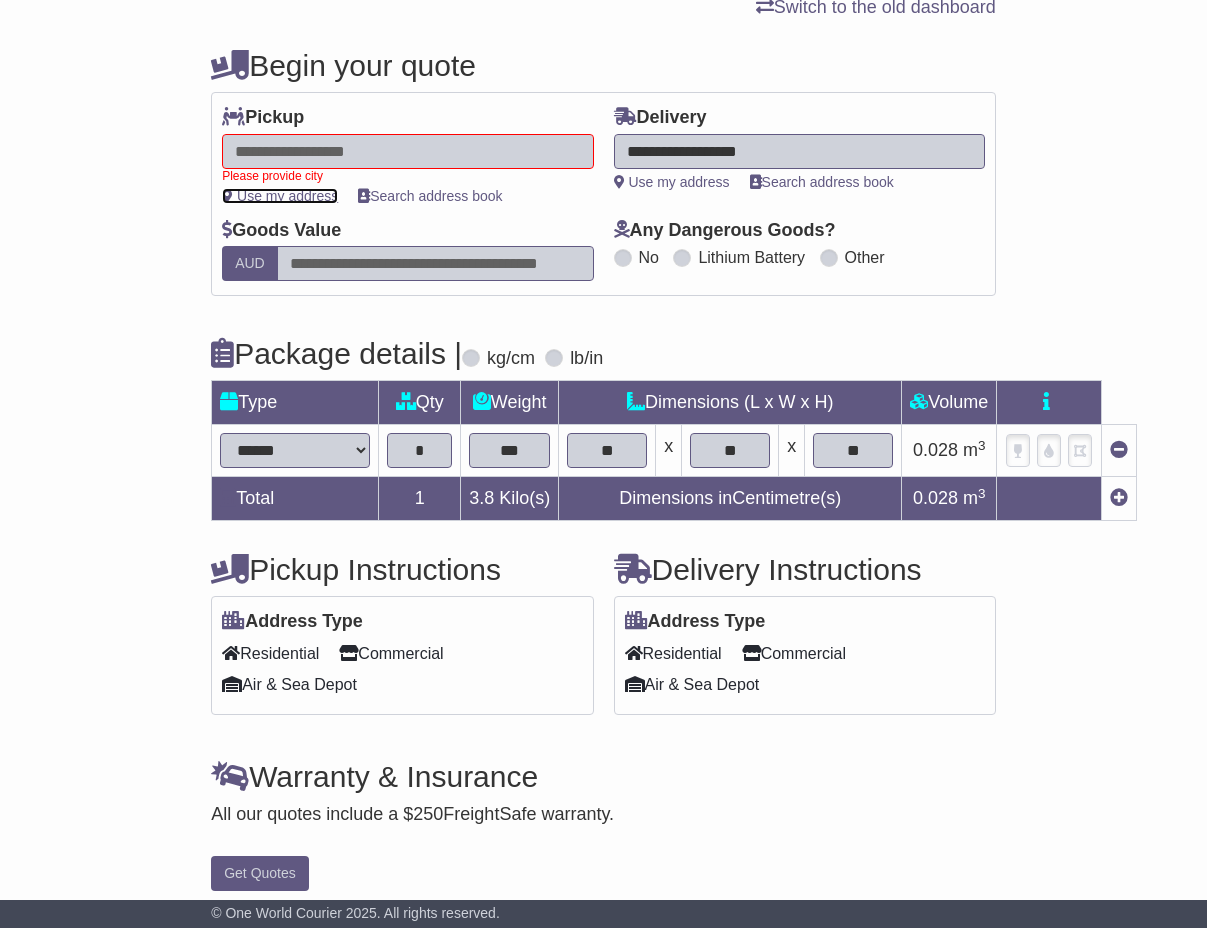click on "Use my address" at bounding box center [280, 196] 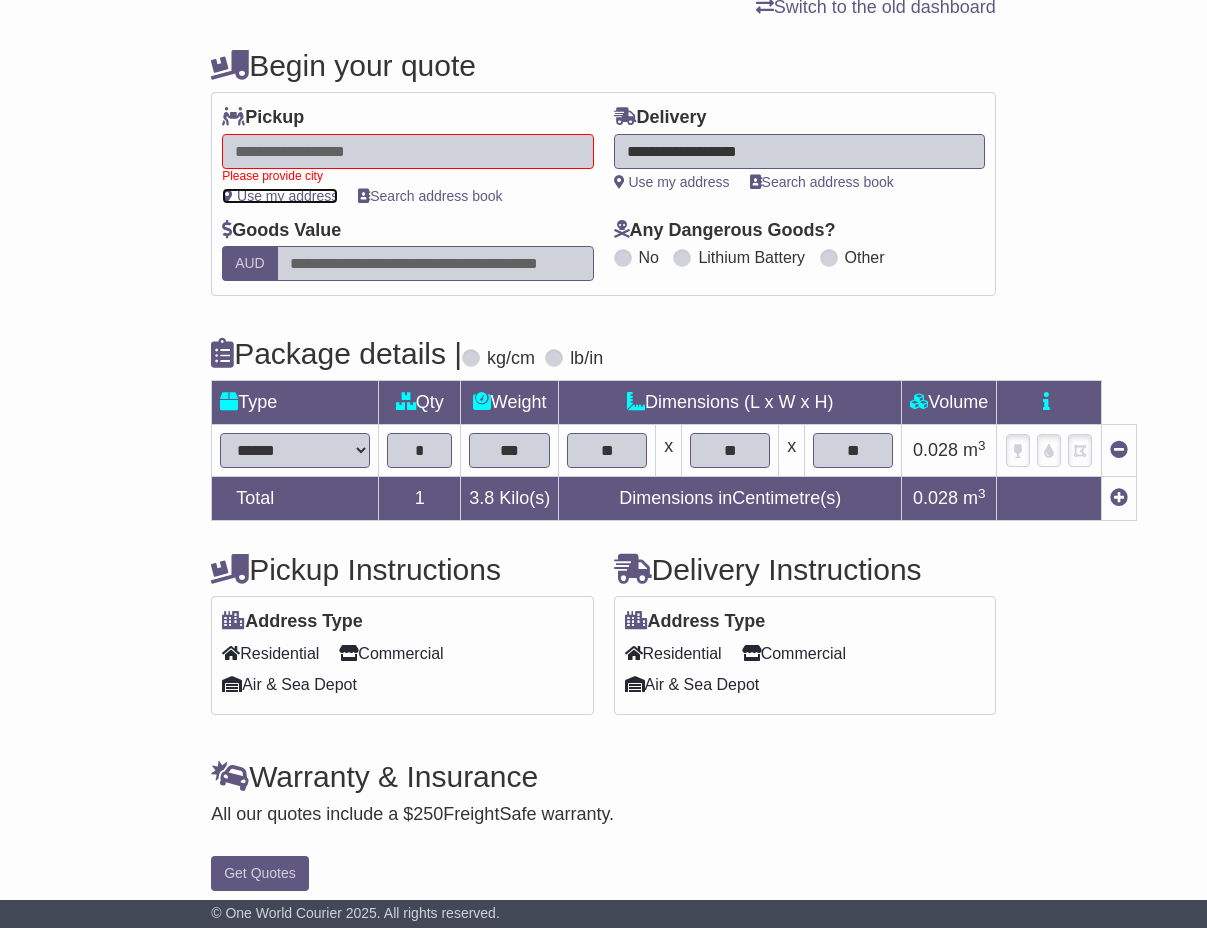 type on "**********" 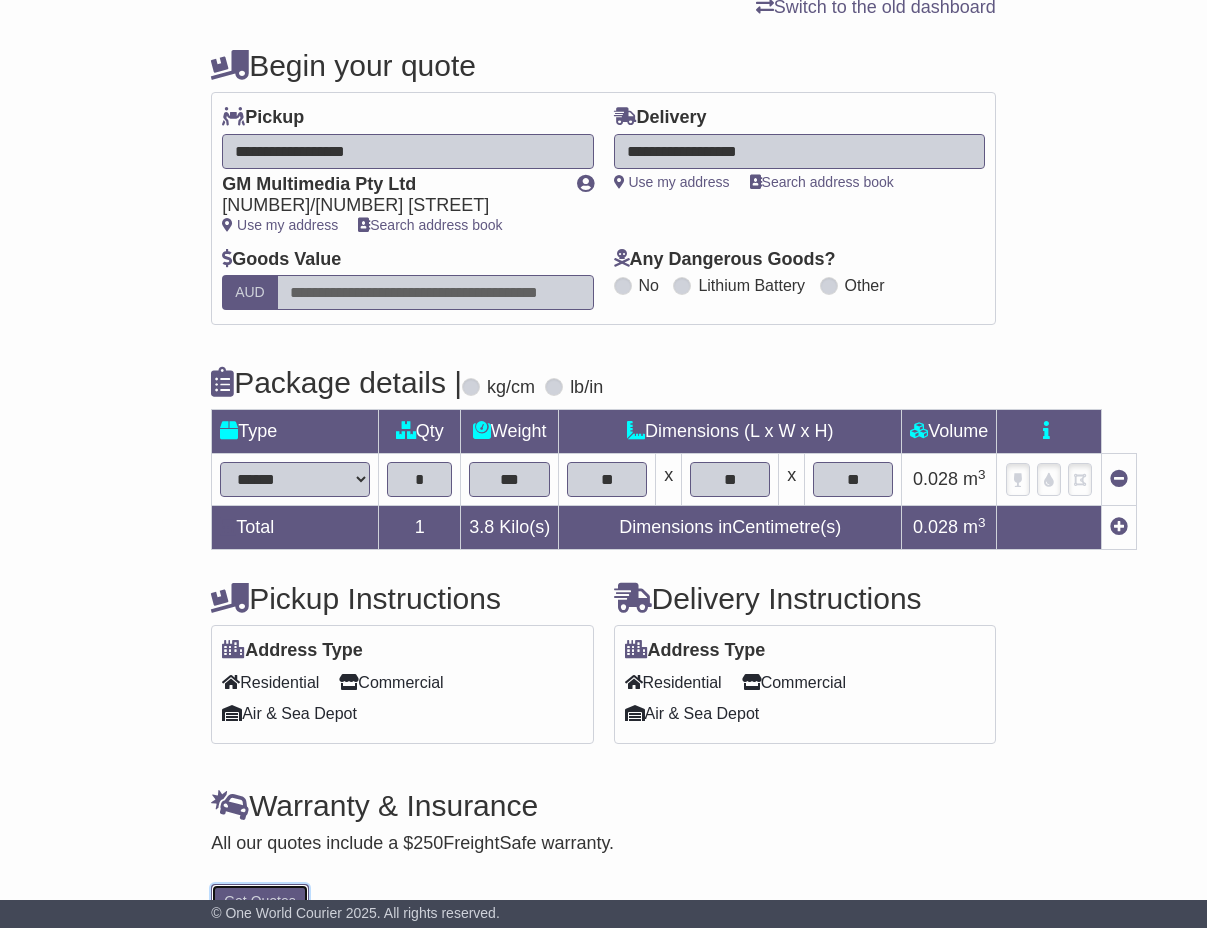 click on "Get Quotes" at bounding box center [260, 901] 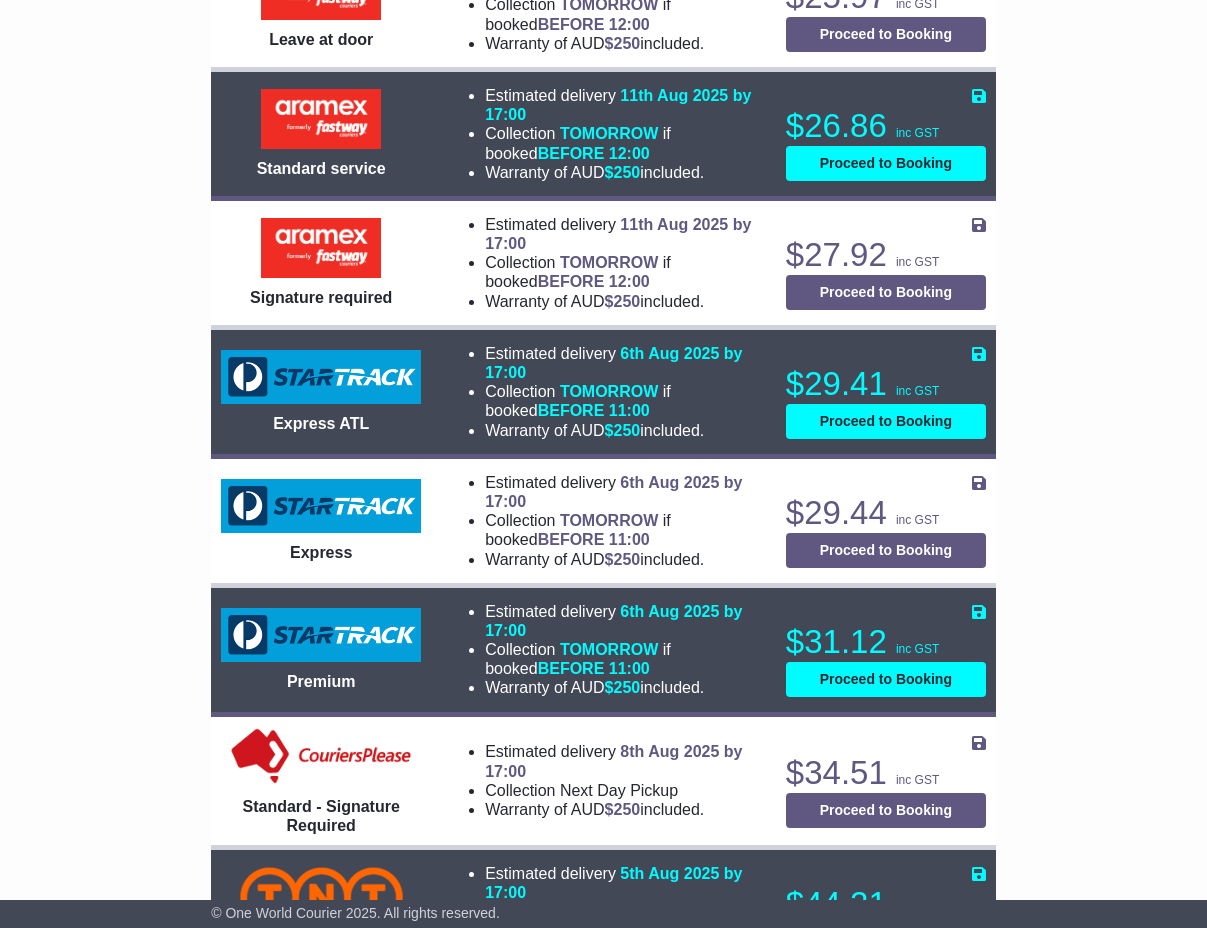 scroll, scrollTop: 1258, scrollLeft: 0, axis: vertical 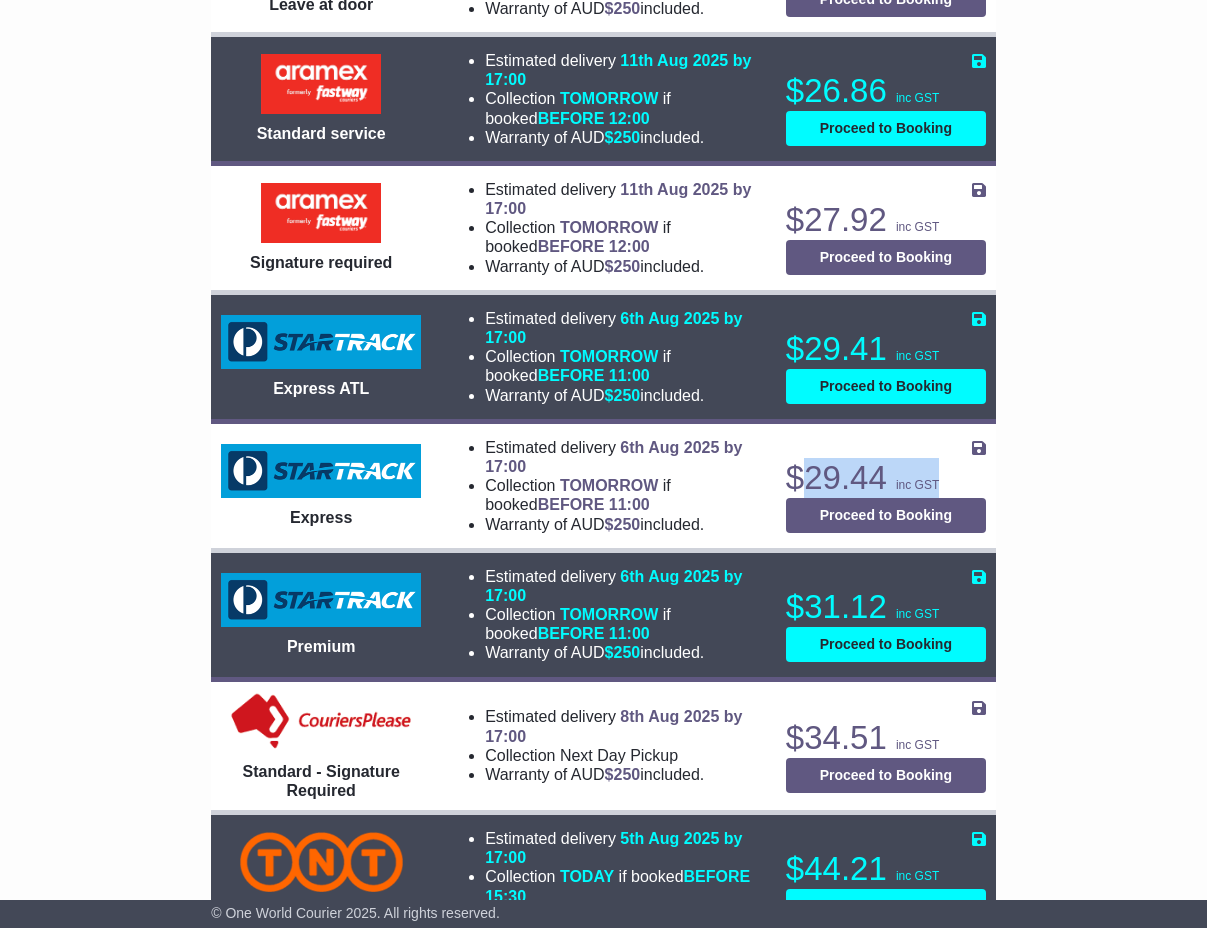drag, startPoint x: 929, startPoint y: 482, endPoint x: 805, endPoint y: 471, distance: 124.486946 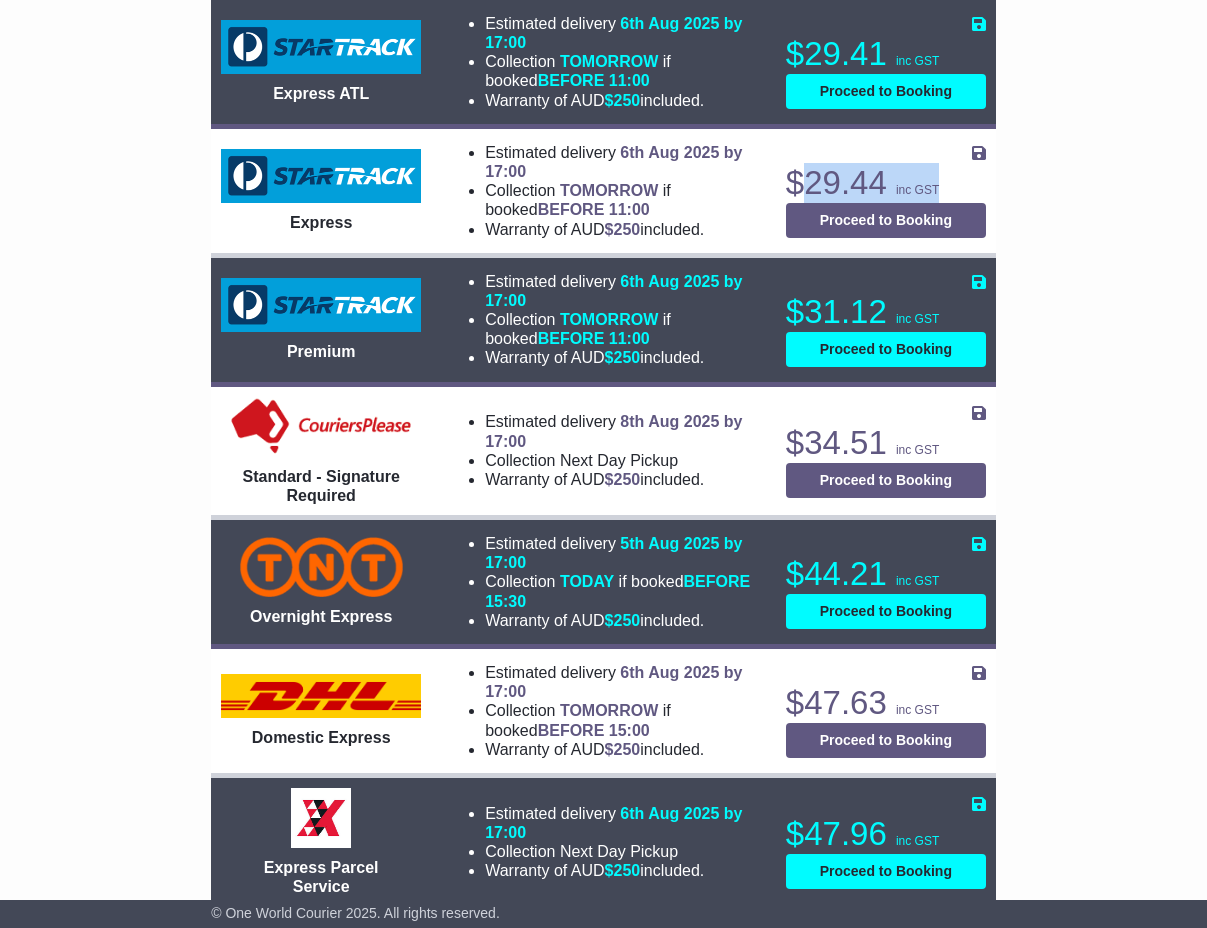 scroll, scrollTop: 1558, scrollLeft: 0, axis: vertical 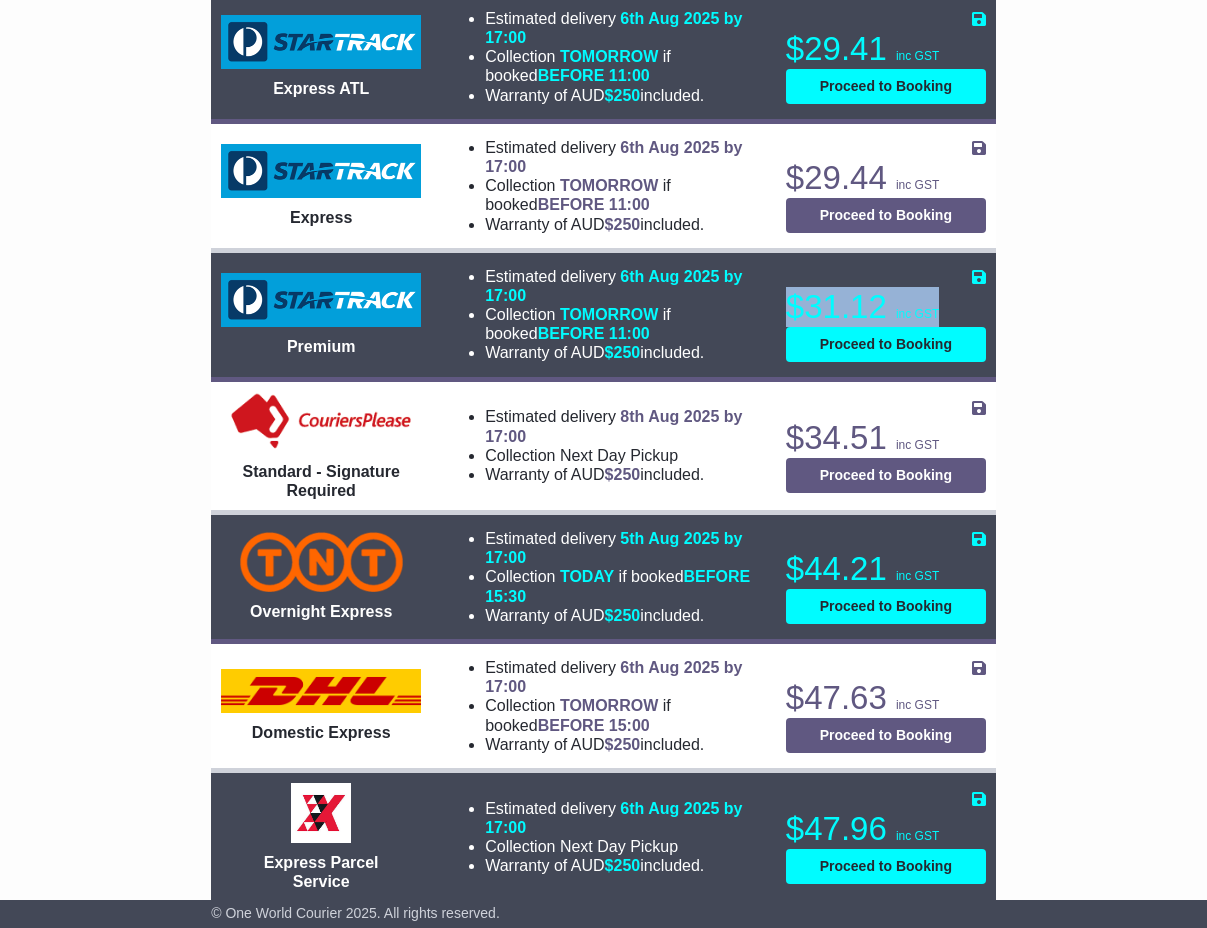 drag, startPoint x: 892, startPoint y: 291, endPoint x: 799, endPoint y: 273, distance: 94.72592 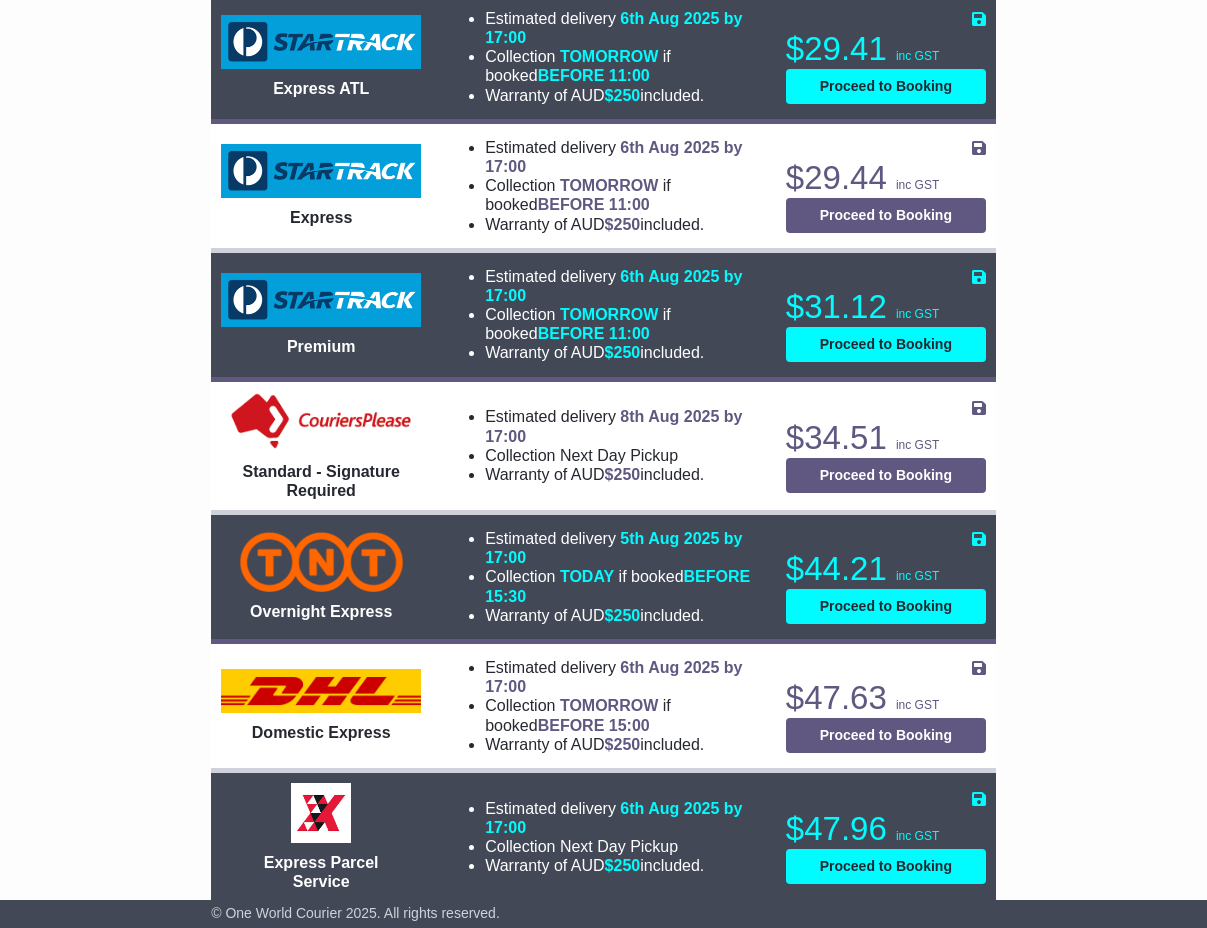 click on "[CITY], [POSTCODE]
[CITY], [POSTCODE]
1   item
0.027778
m 3
in 3" at bounding box center [603, 421] 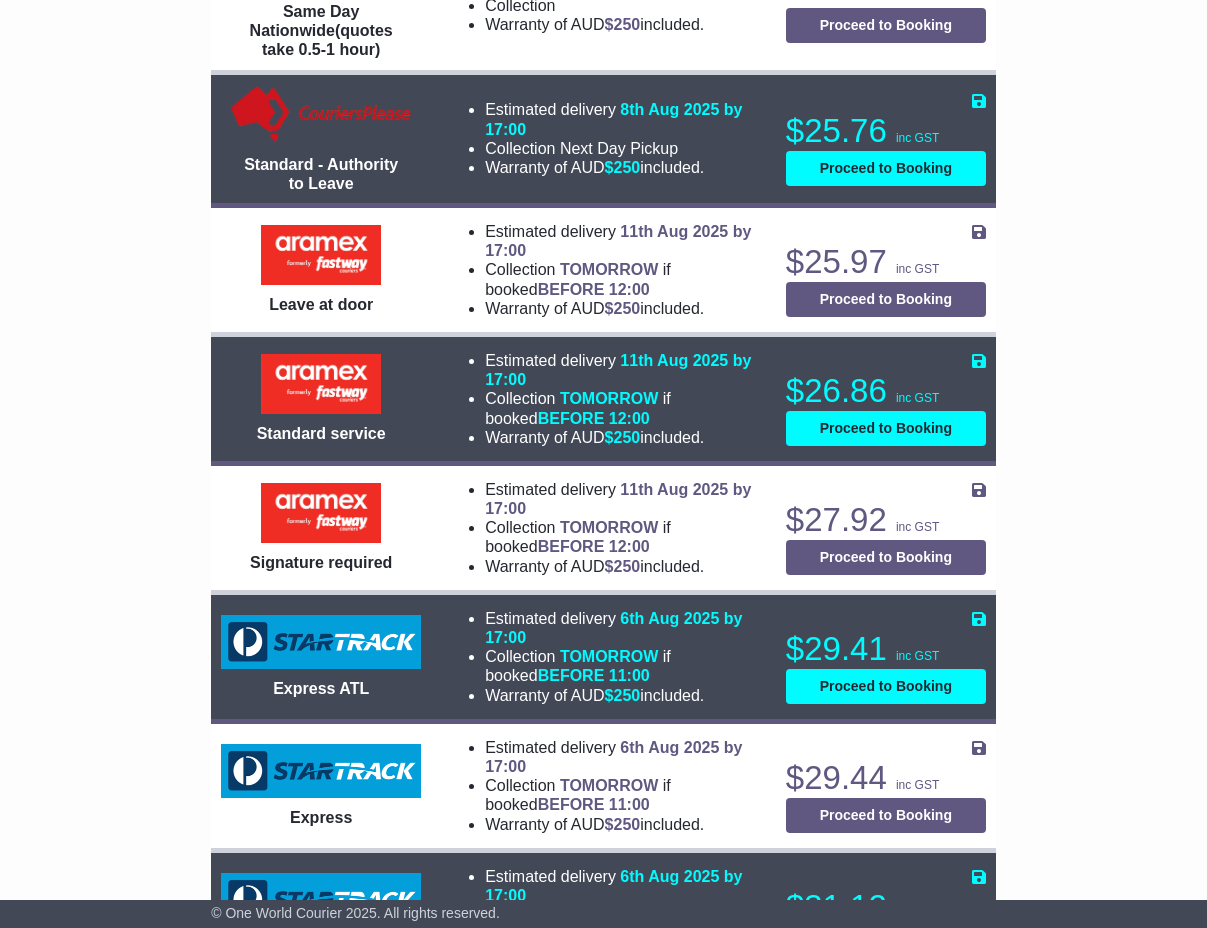scroll, scrollTop: 1658, scrollLeft: 0, axis: vertical 